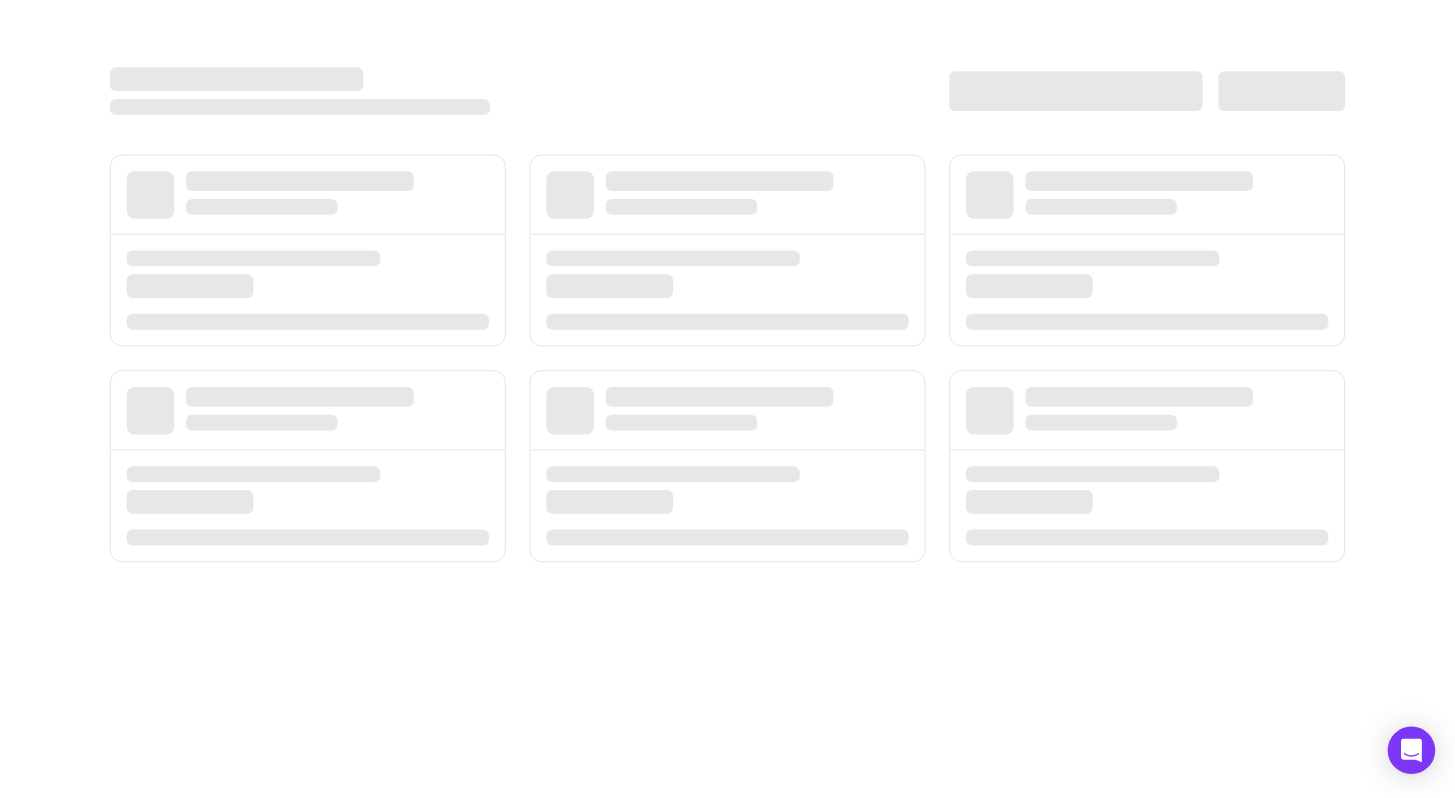 scroll, scrollTop: 0, scrollLeft: 0, axis: both 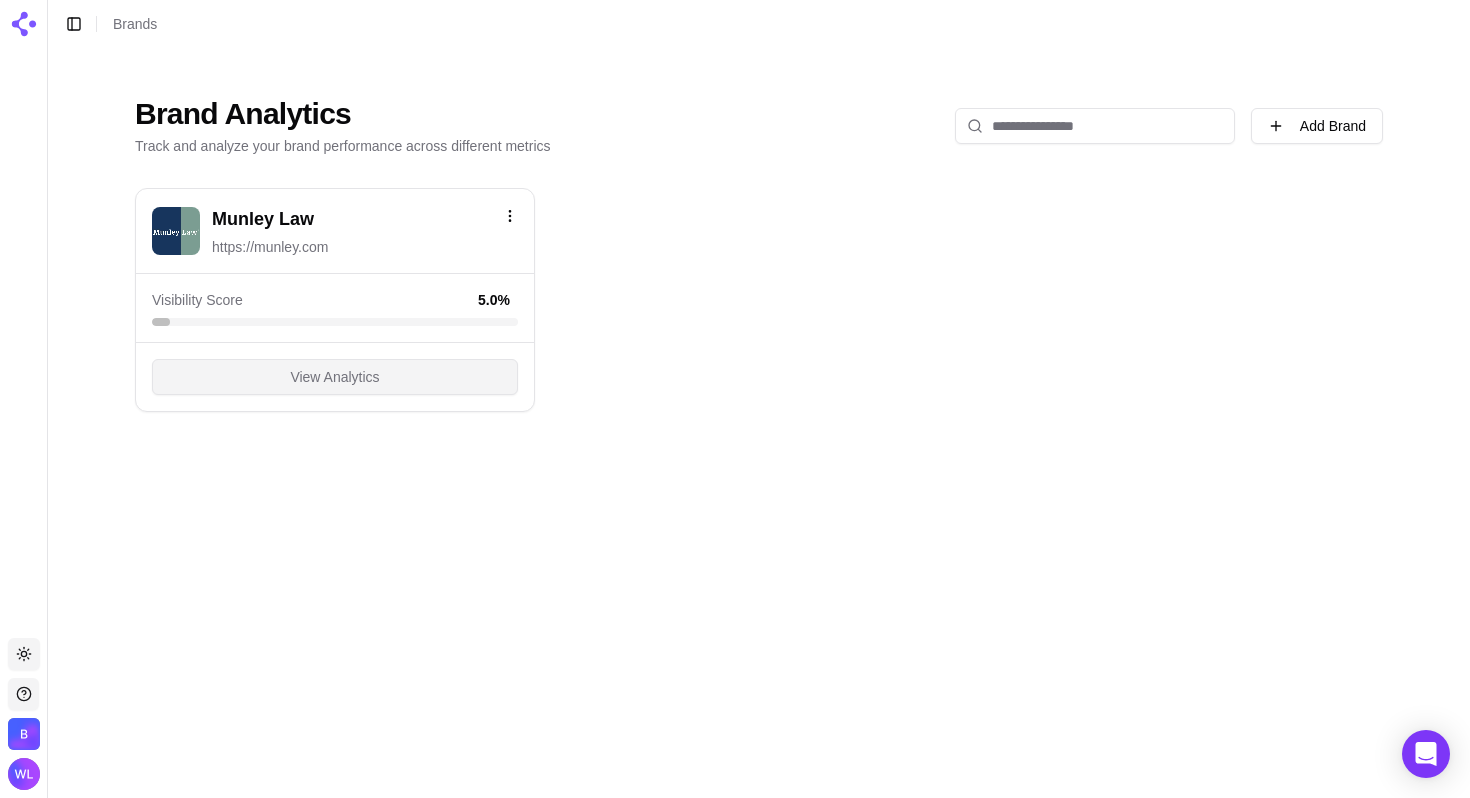 click on "View Analytics" at bounding box center [335, 377] 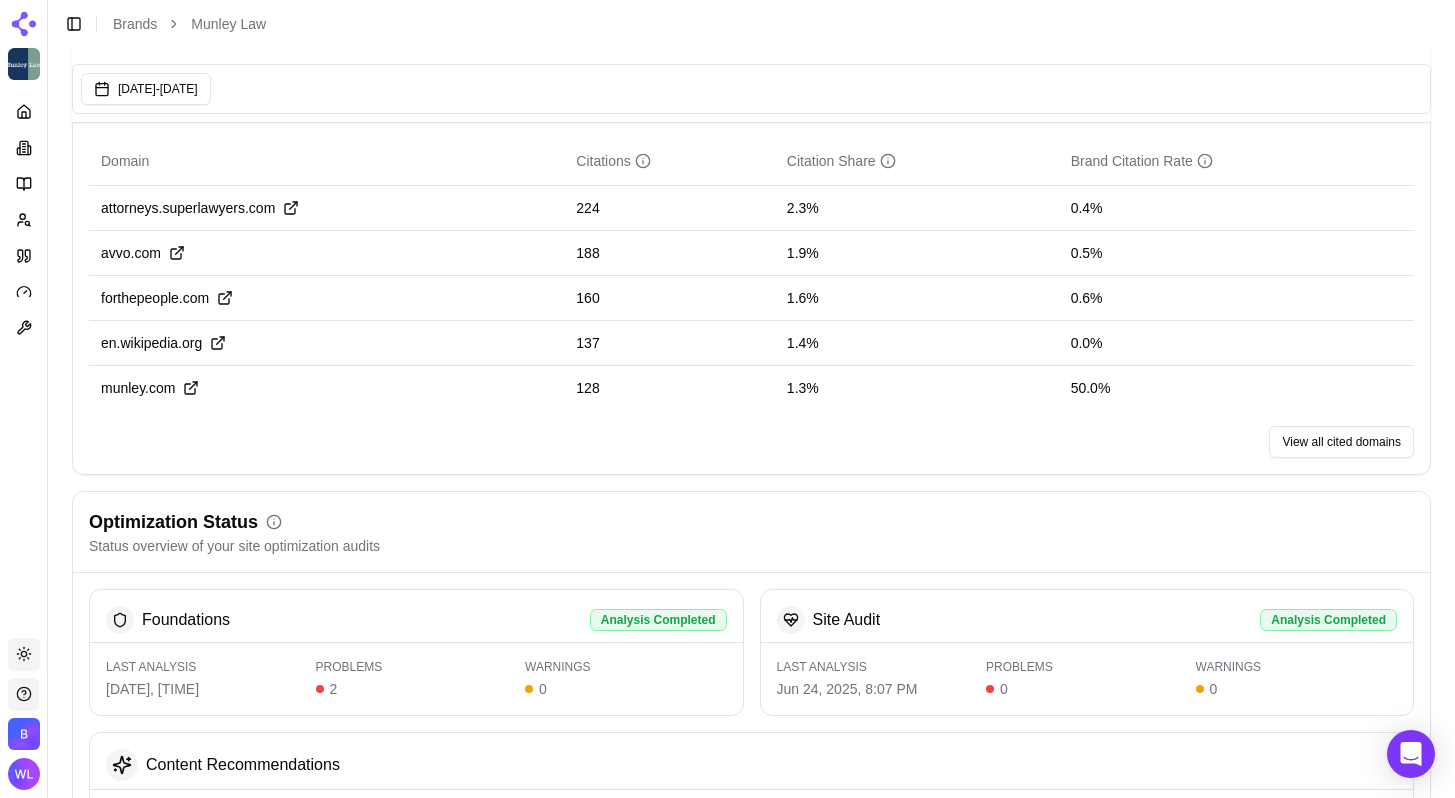scroll, scrollTop: 1852, scrollLeft: 0, axis: vertical 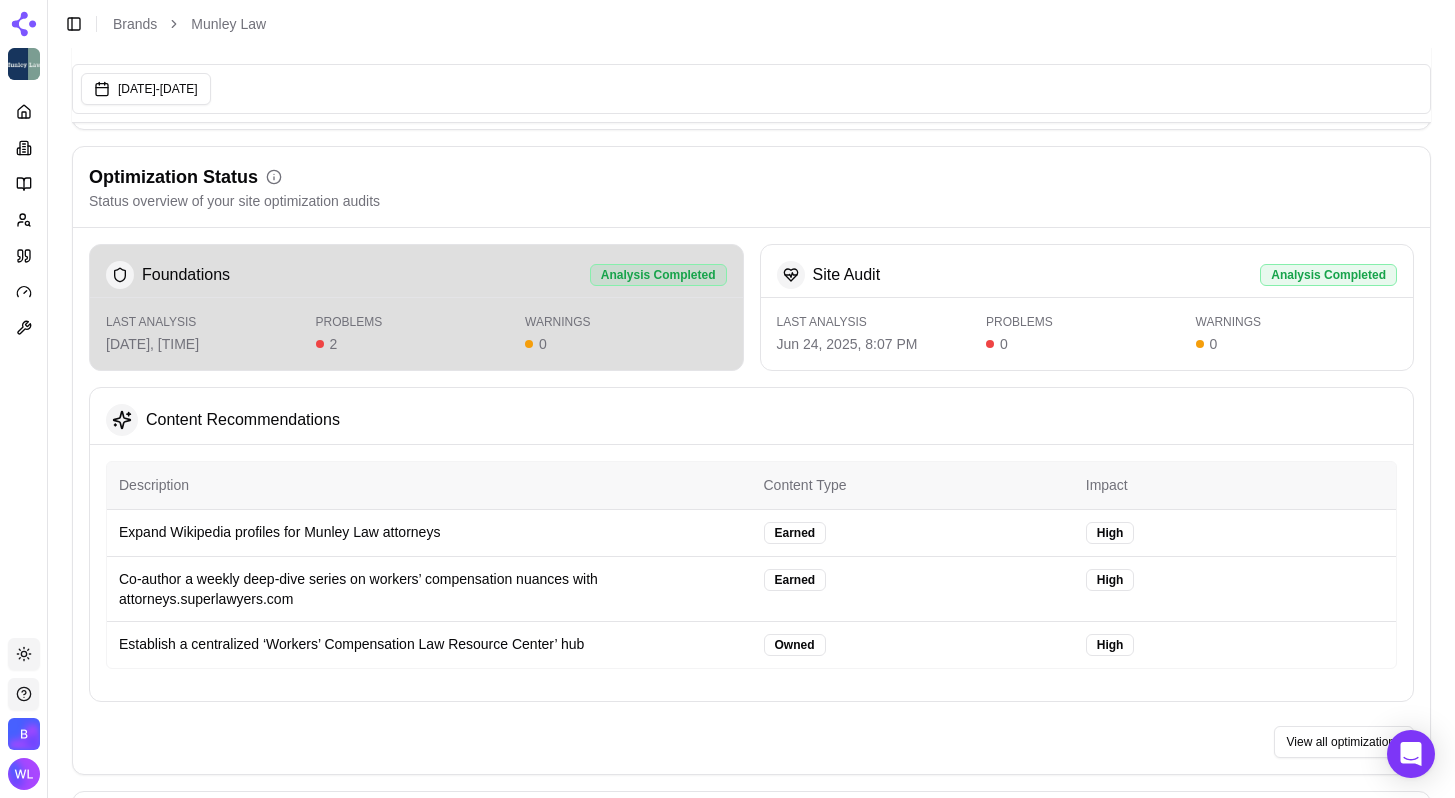 click on "Last Analysis [DATE], [TIME] Problems 2 Warnings 0" at bounding box center [416, 334] 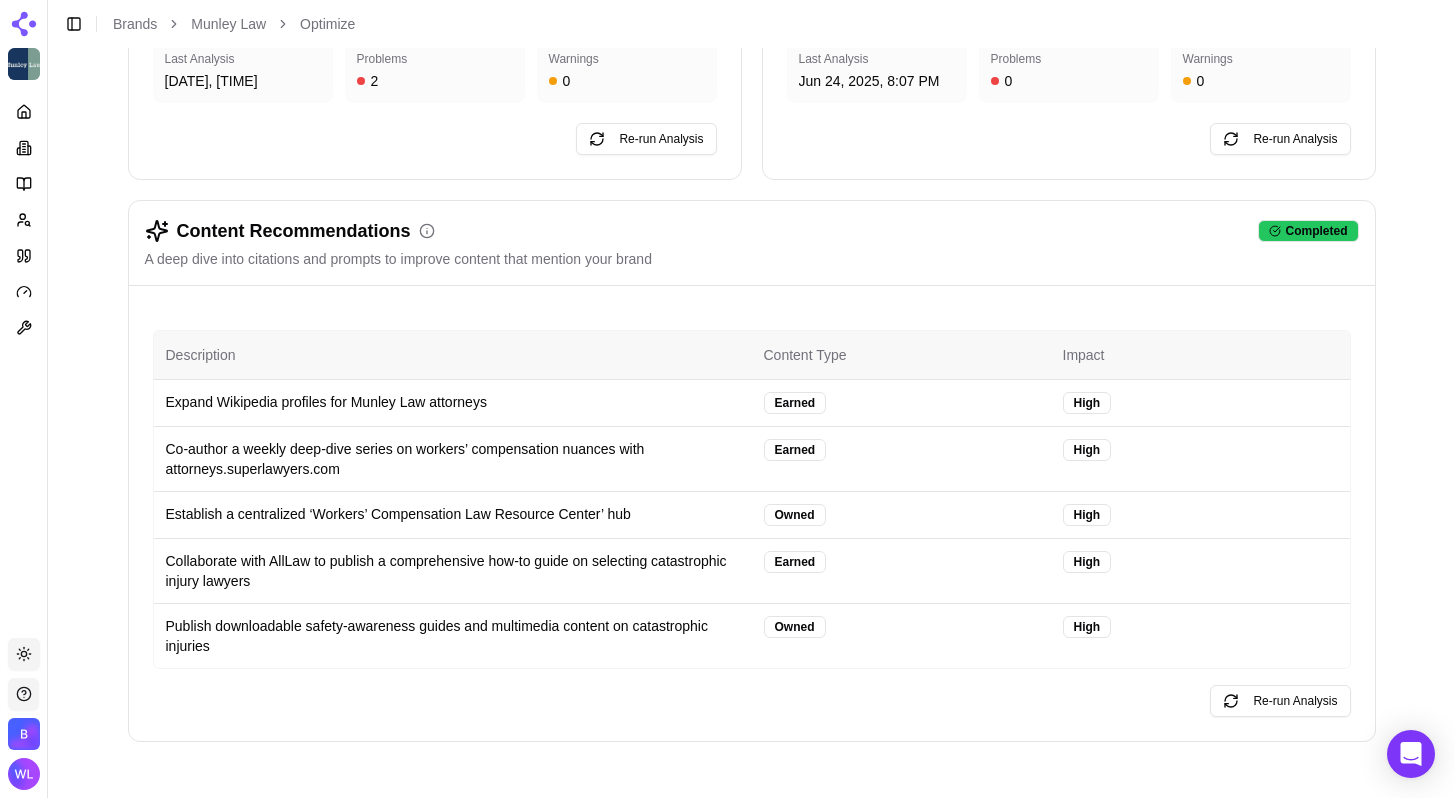 scroll, scrollTop: 0, scrollLeft: 0, axis: both 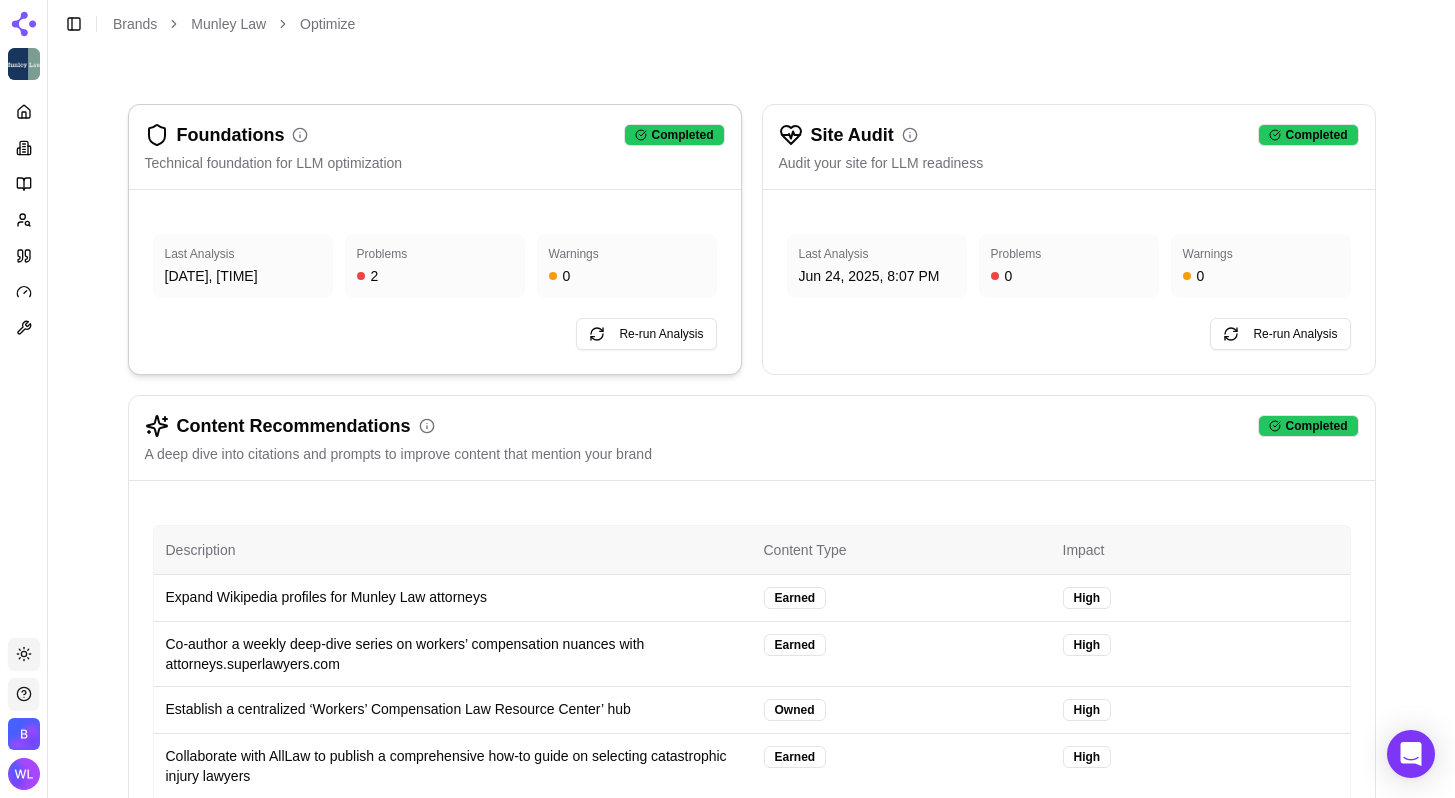 click on "Problems" at bounding box center (435, 254) 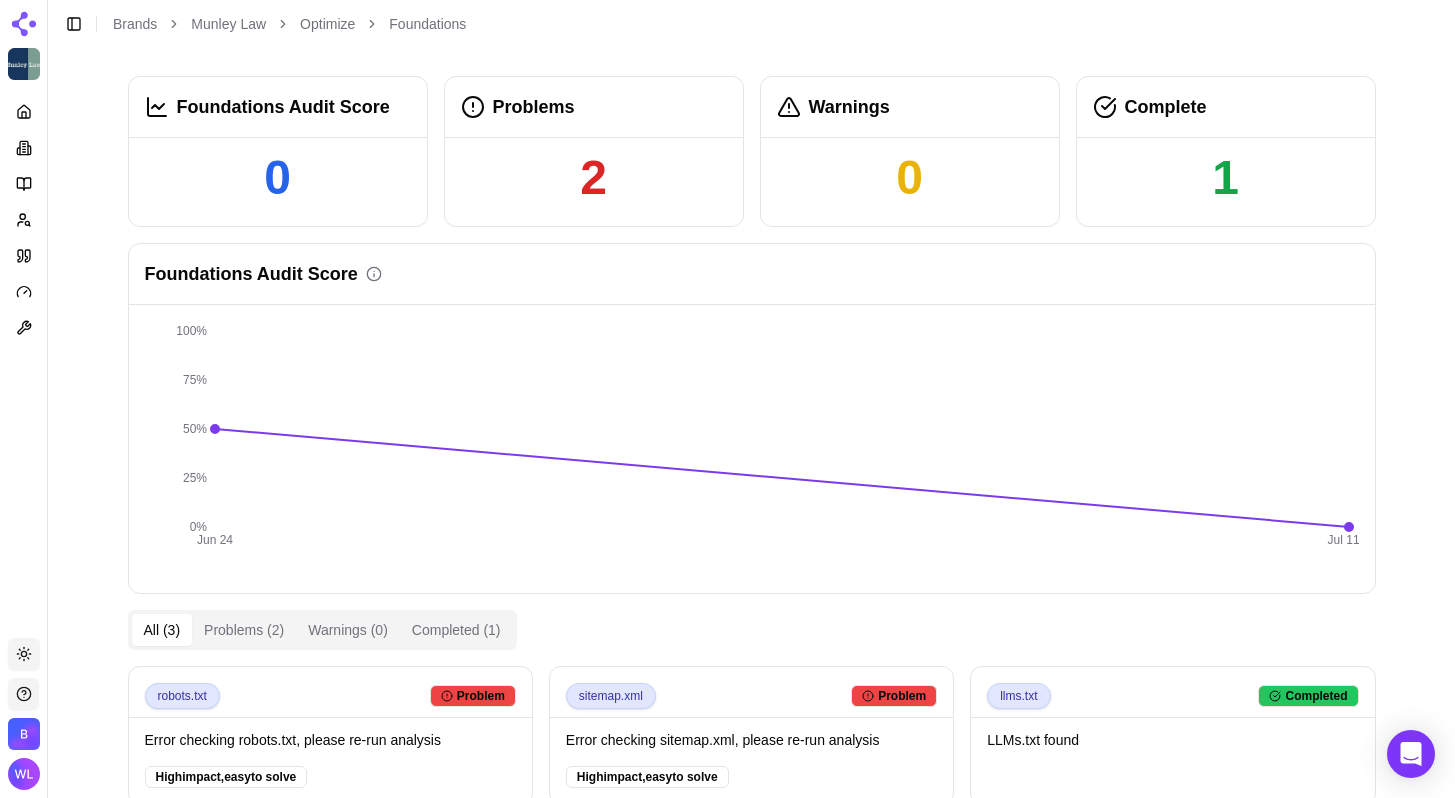 scroll, scrollTop: 0, scrollLeft: 0, axis: both 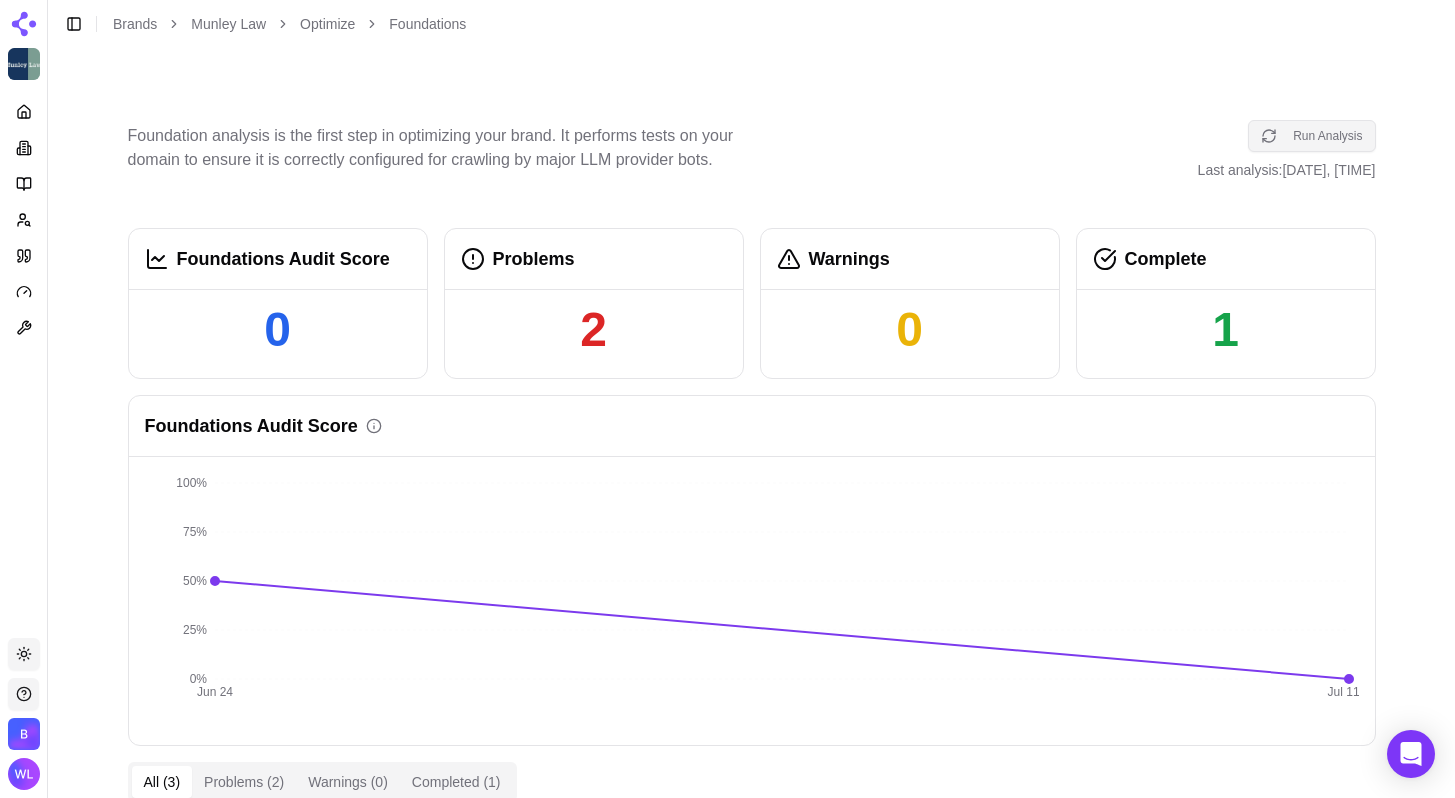 click on "Run Analysis" at bounding box center (1311, 136) 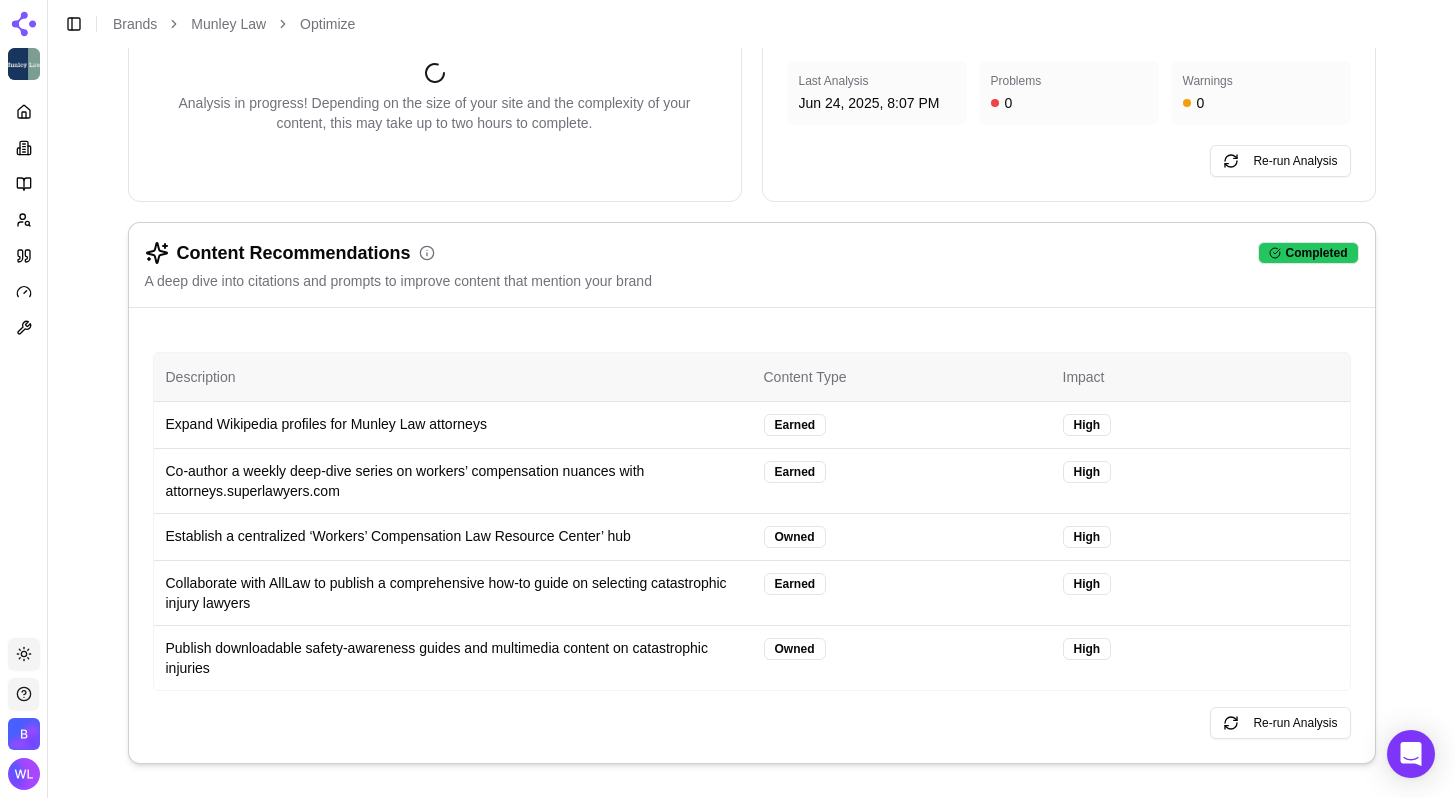 scroll, scrollTop: 194, scrollLeft: 0, axis: vertical 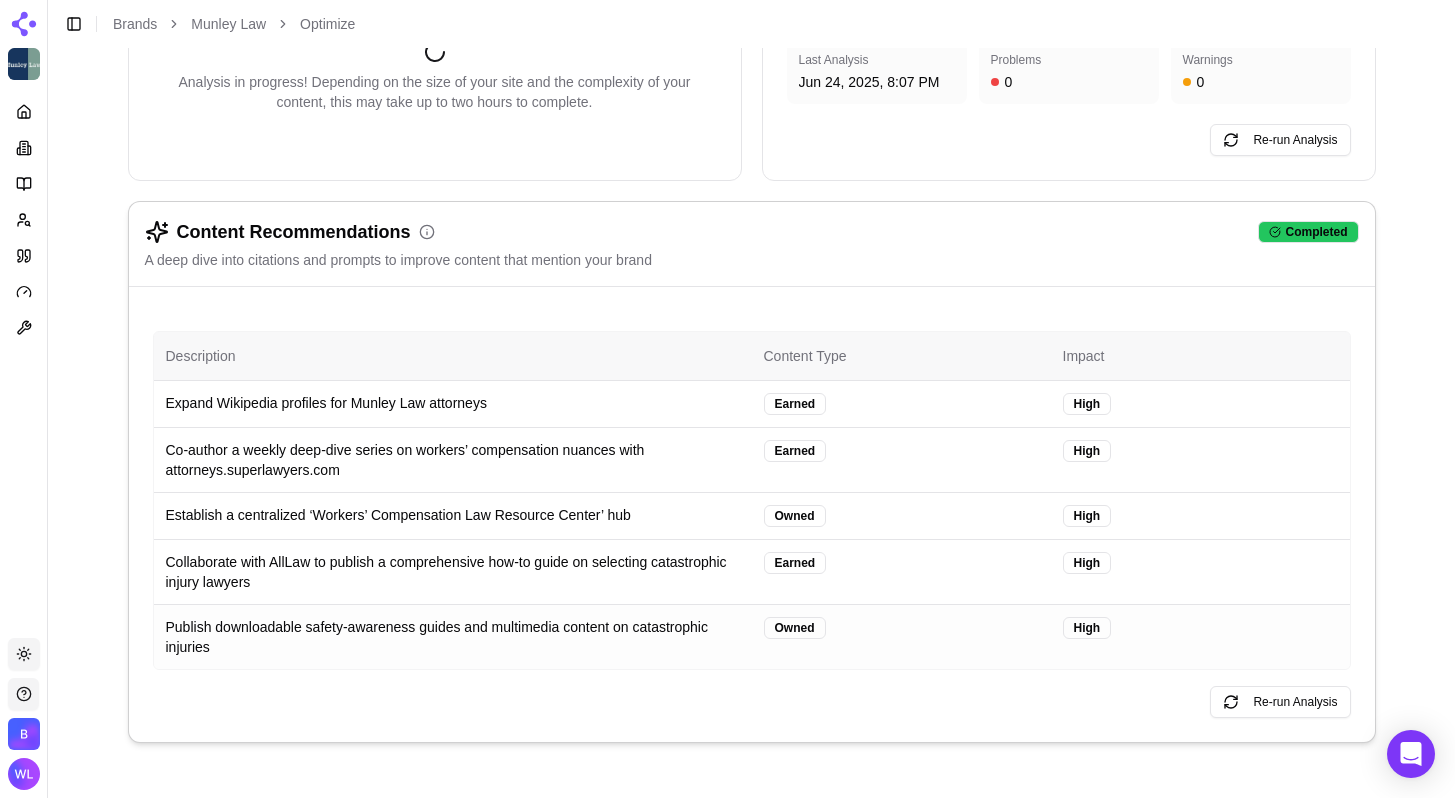 click on "Publish downloadable safety-awareness guides and multimedia content on catastrophic injuries" at bounding box center (453, 636) 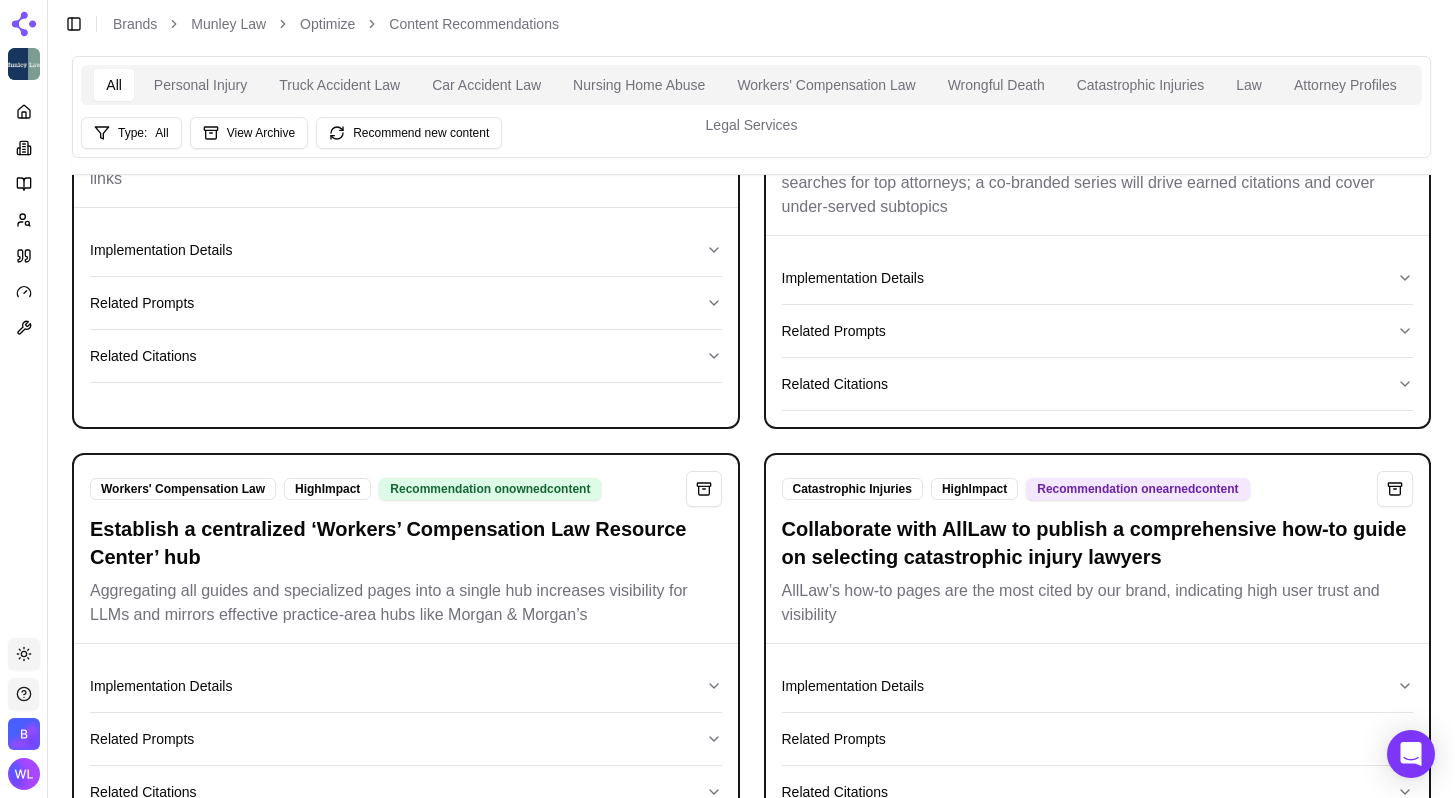 scroll, scrollTop: 0, scrollLeft: 0, axis: both 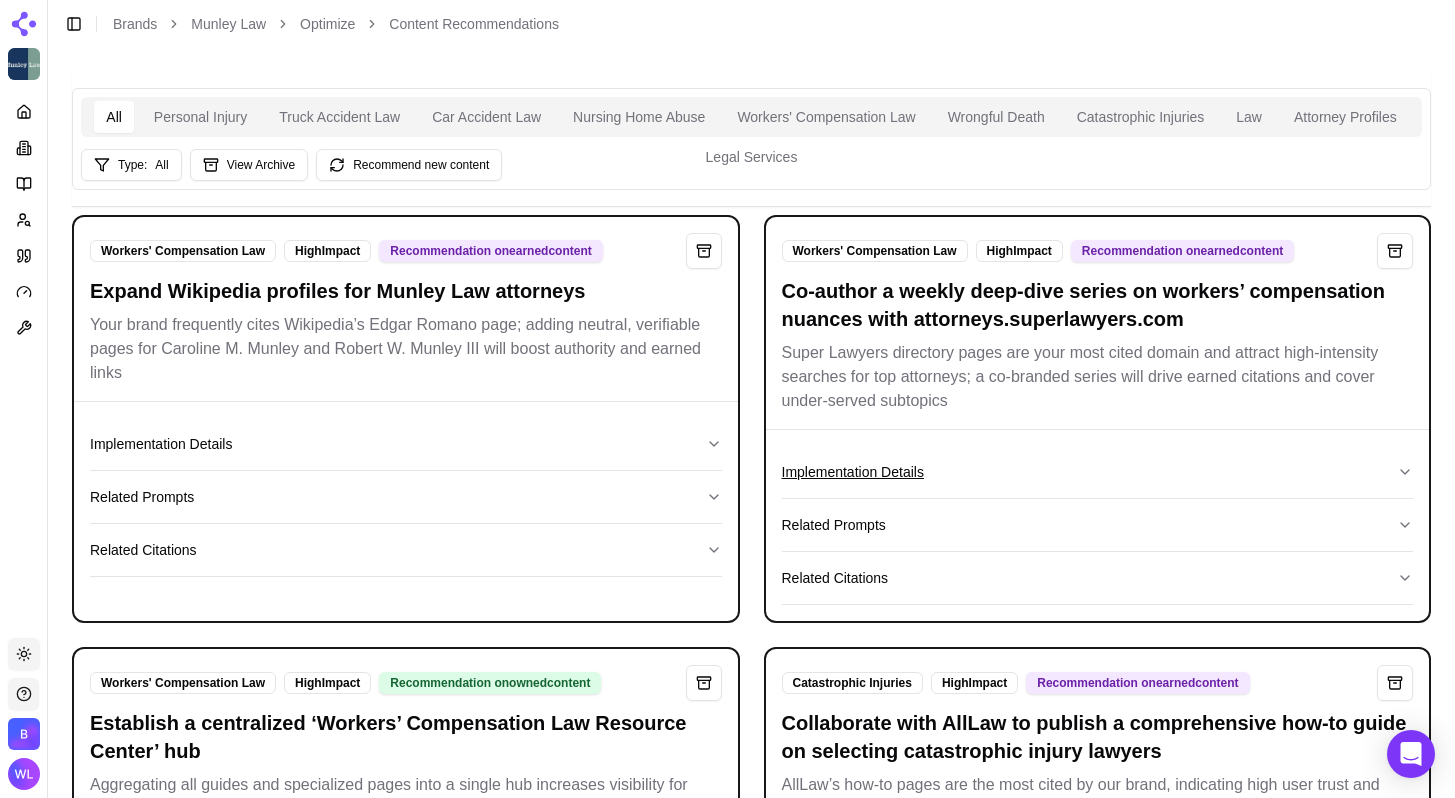click on "Implementation Details" at bounding box center (1098, 472) 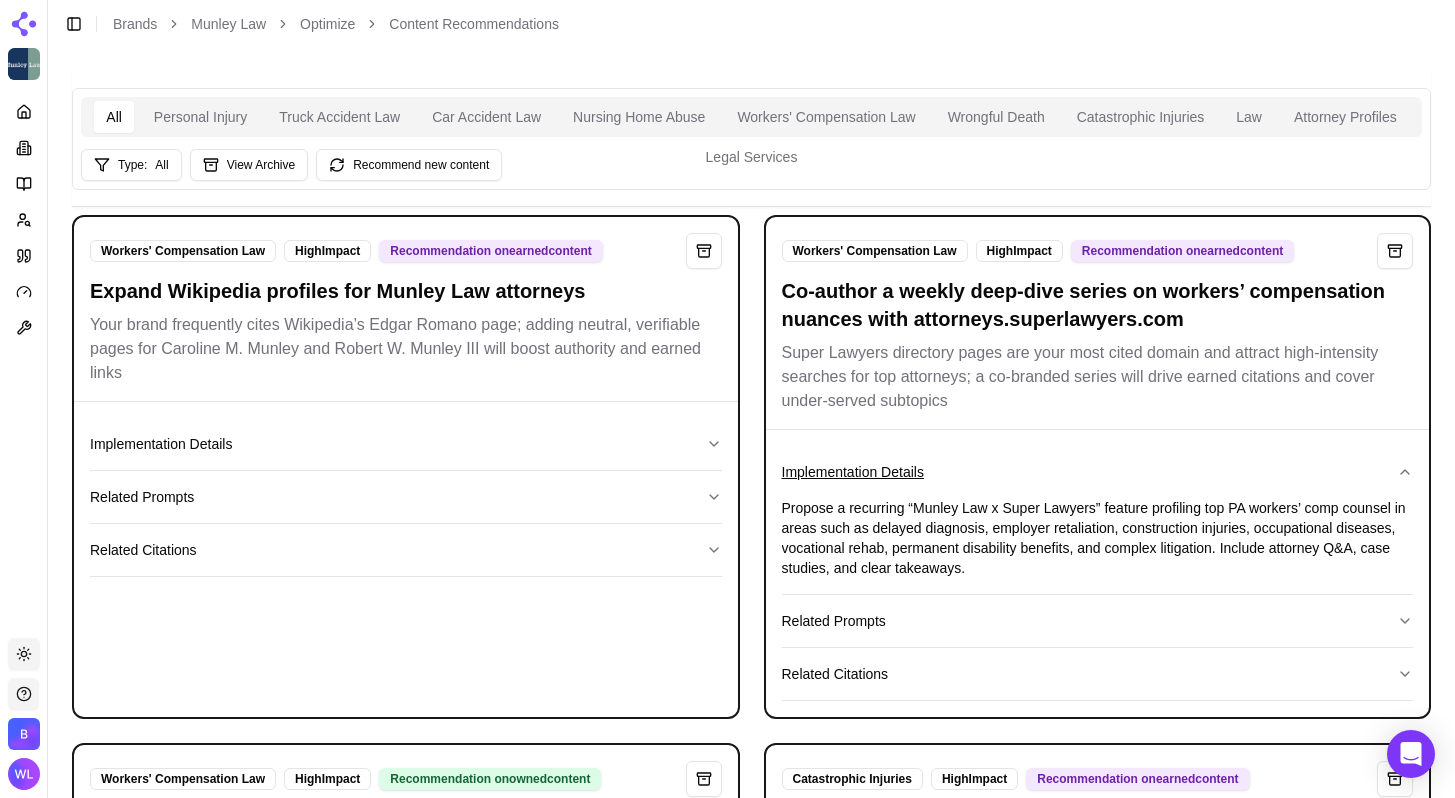 click on "Implementation Details" at bounding box center (1098, 472) 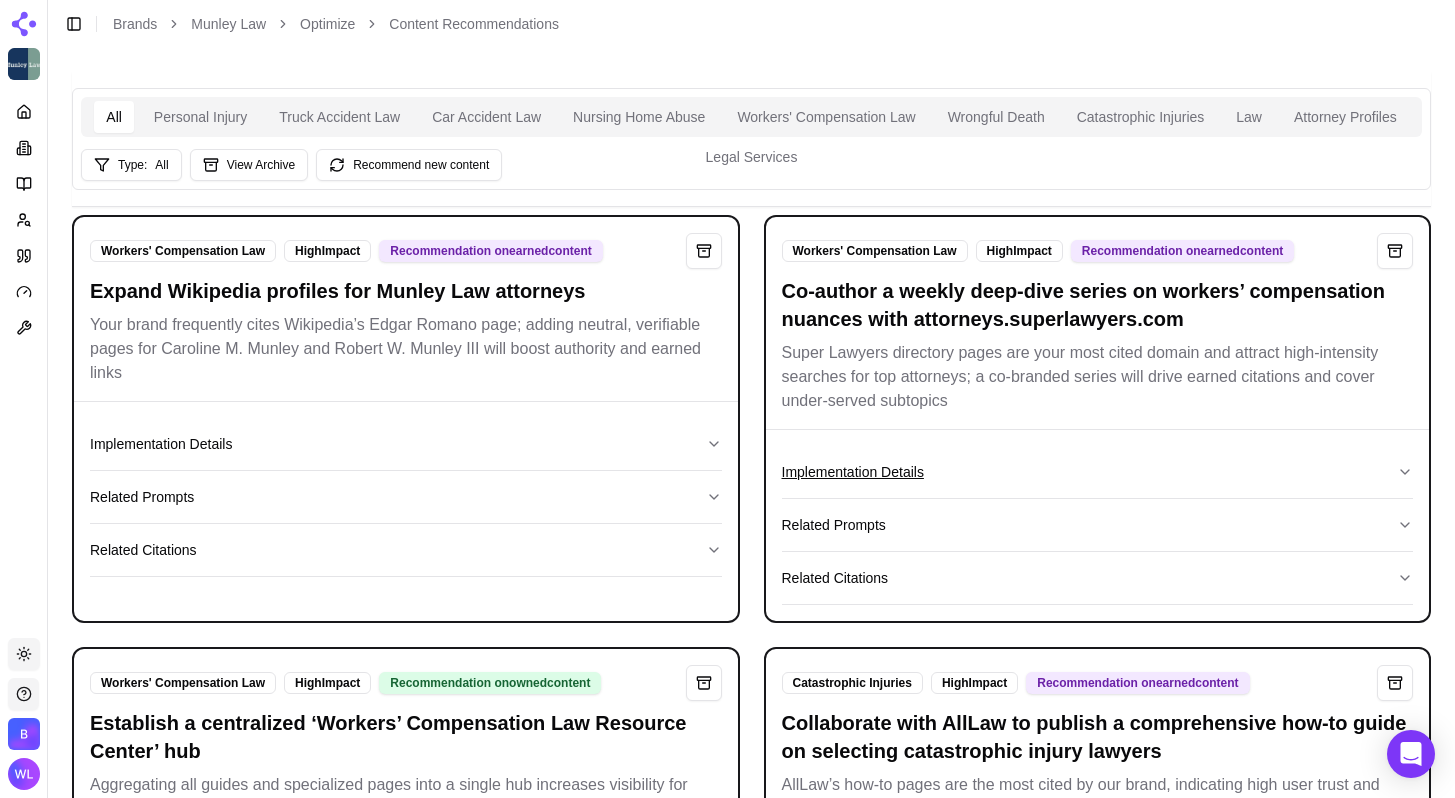 click on "Implementation Details" at bounding box center (1098, 472) 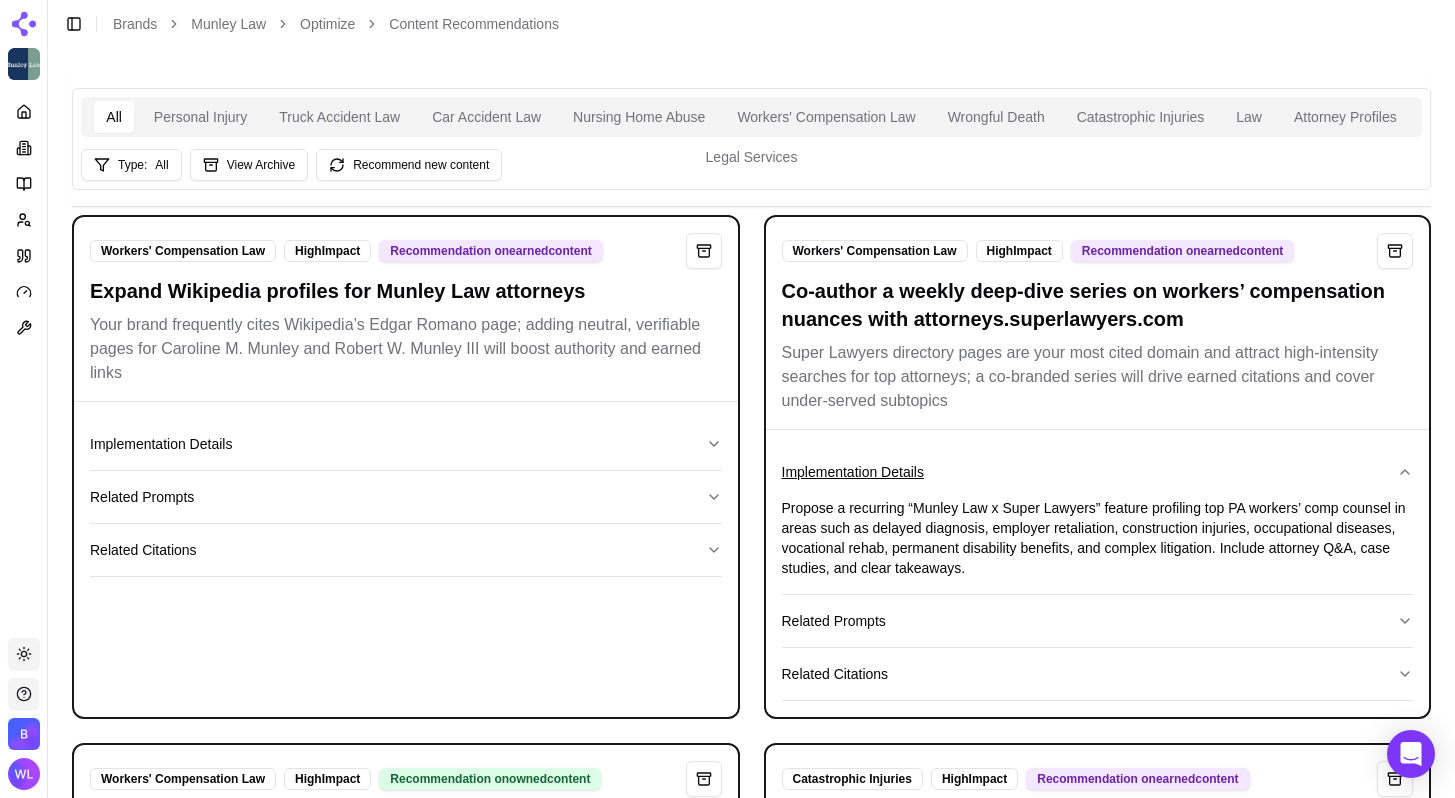 click on "Implementation Details" at bounding box center [1098, 472] 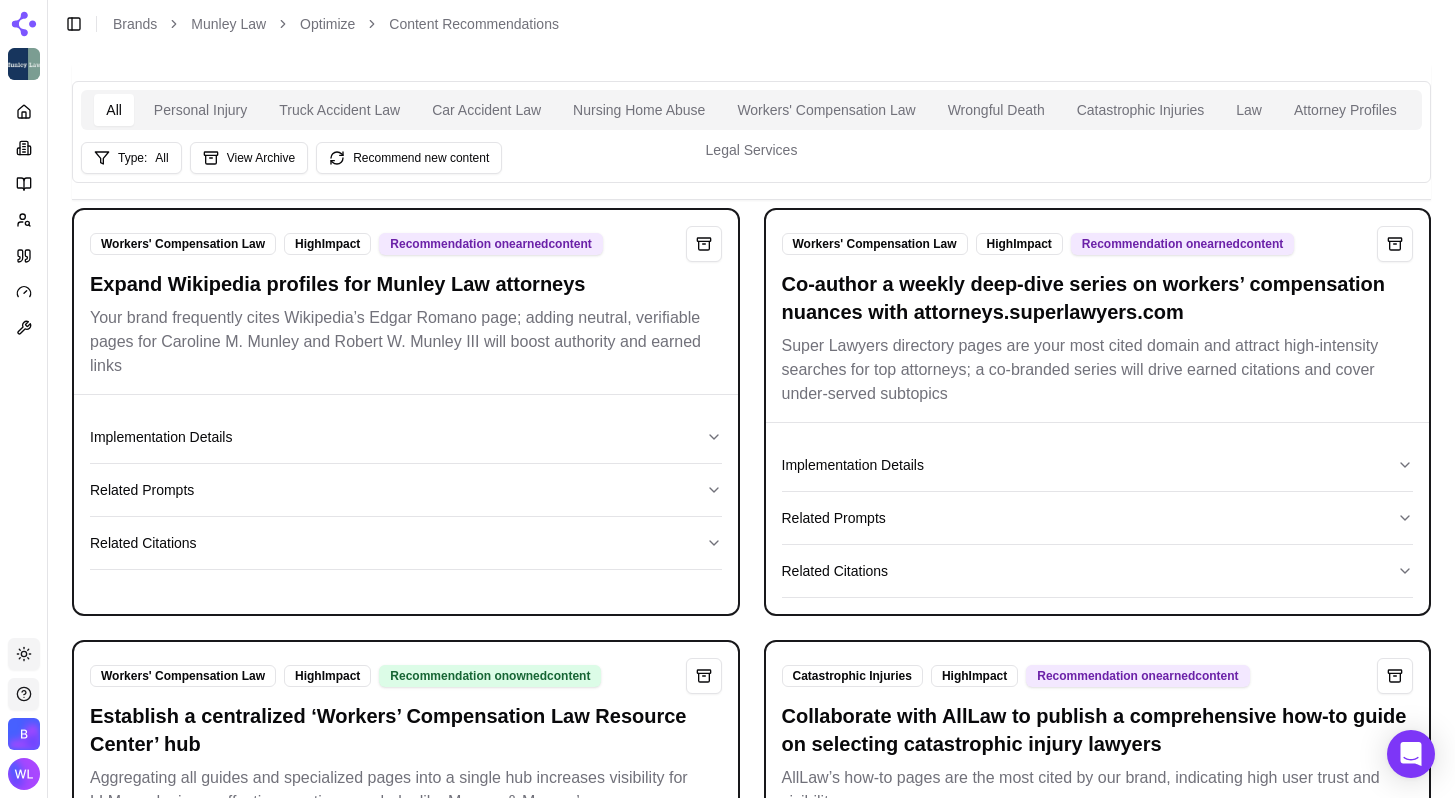 scroll, scrollTop: 8, scrollLeft: 0, axis: vertical 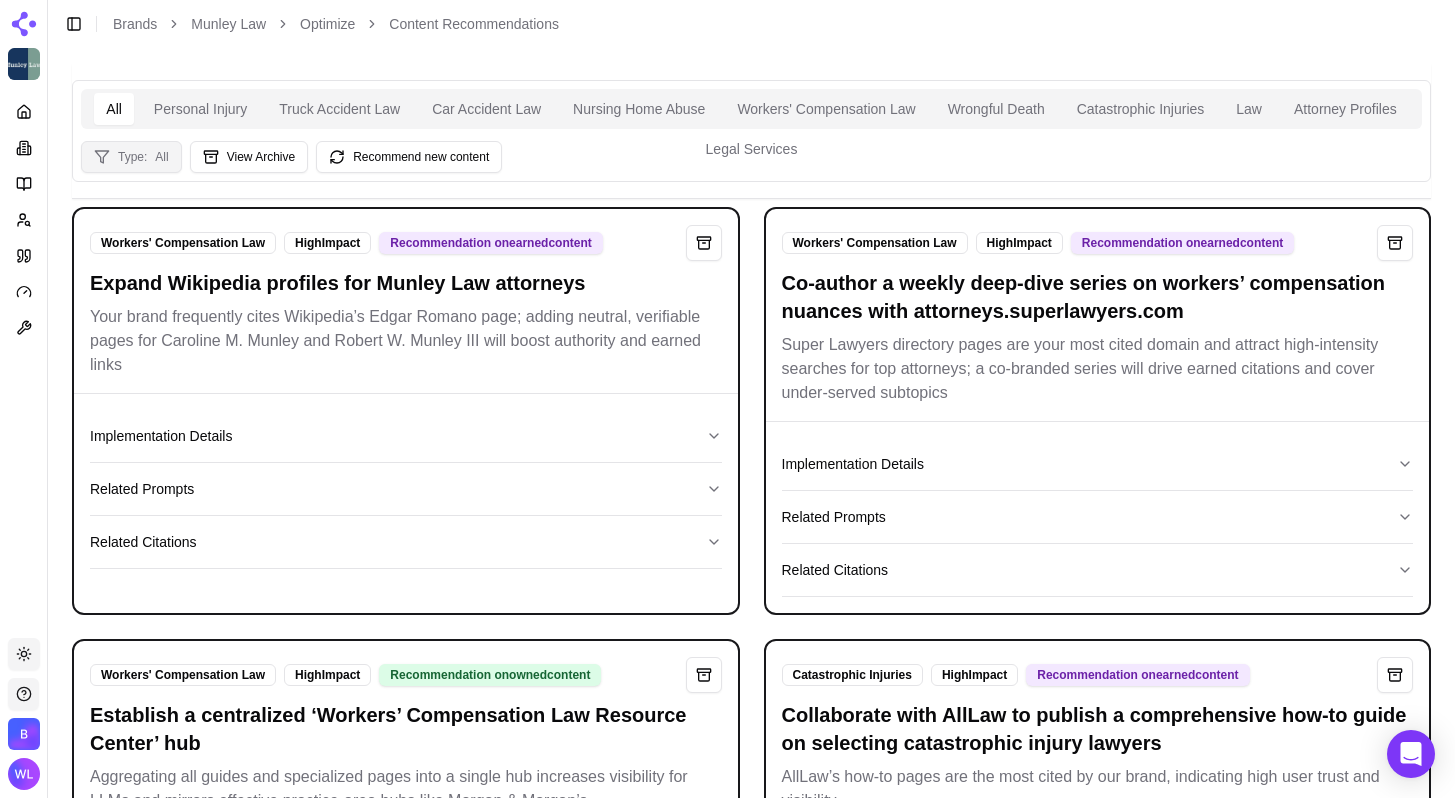 click on "Type: All" at bounding box center (131, 157) 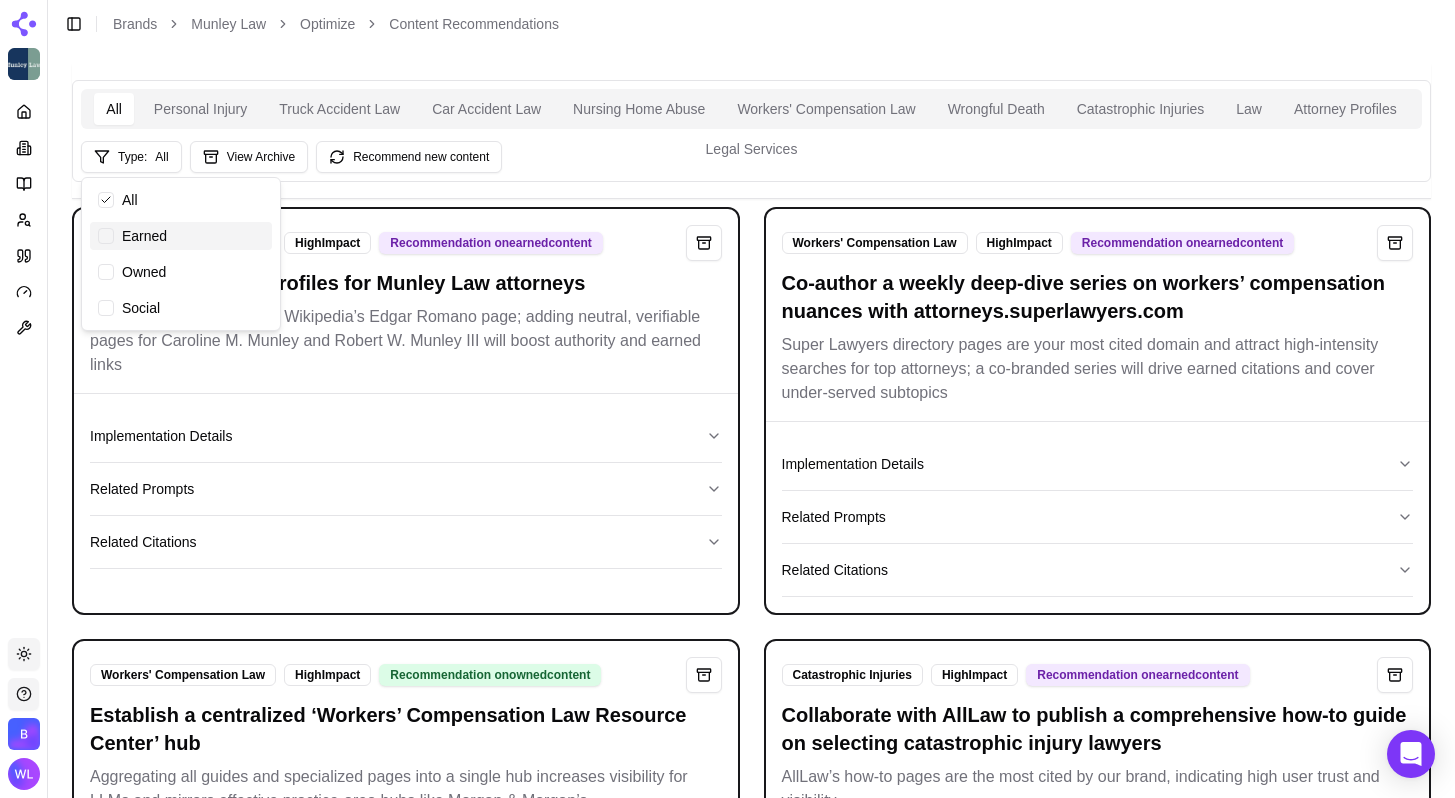 click on "Earned" at bounding box center [144, 236] 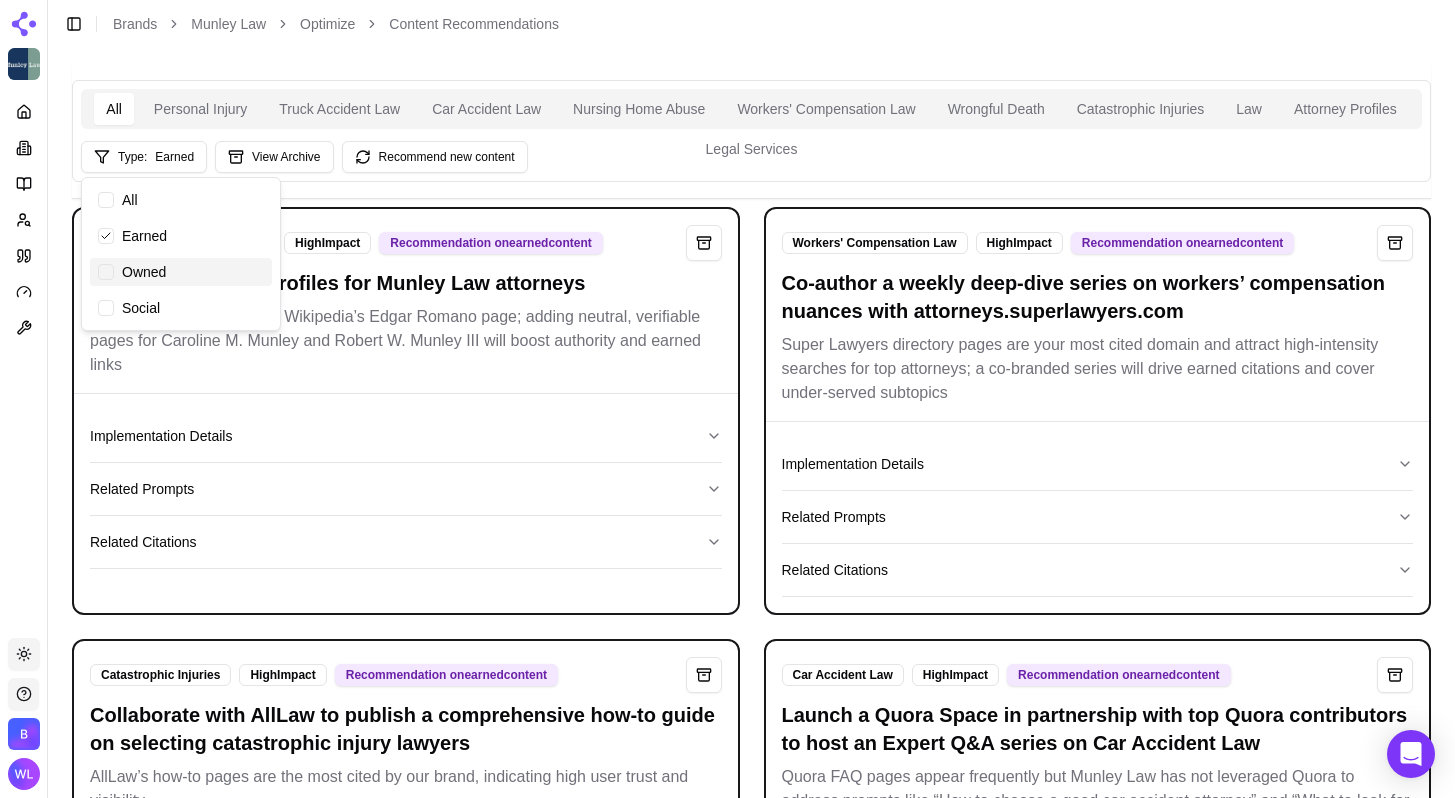click on "Owned" at bounding box center (181, 272) 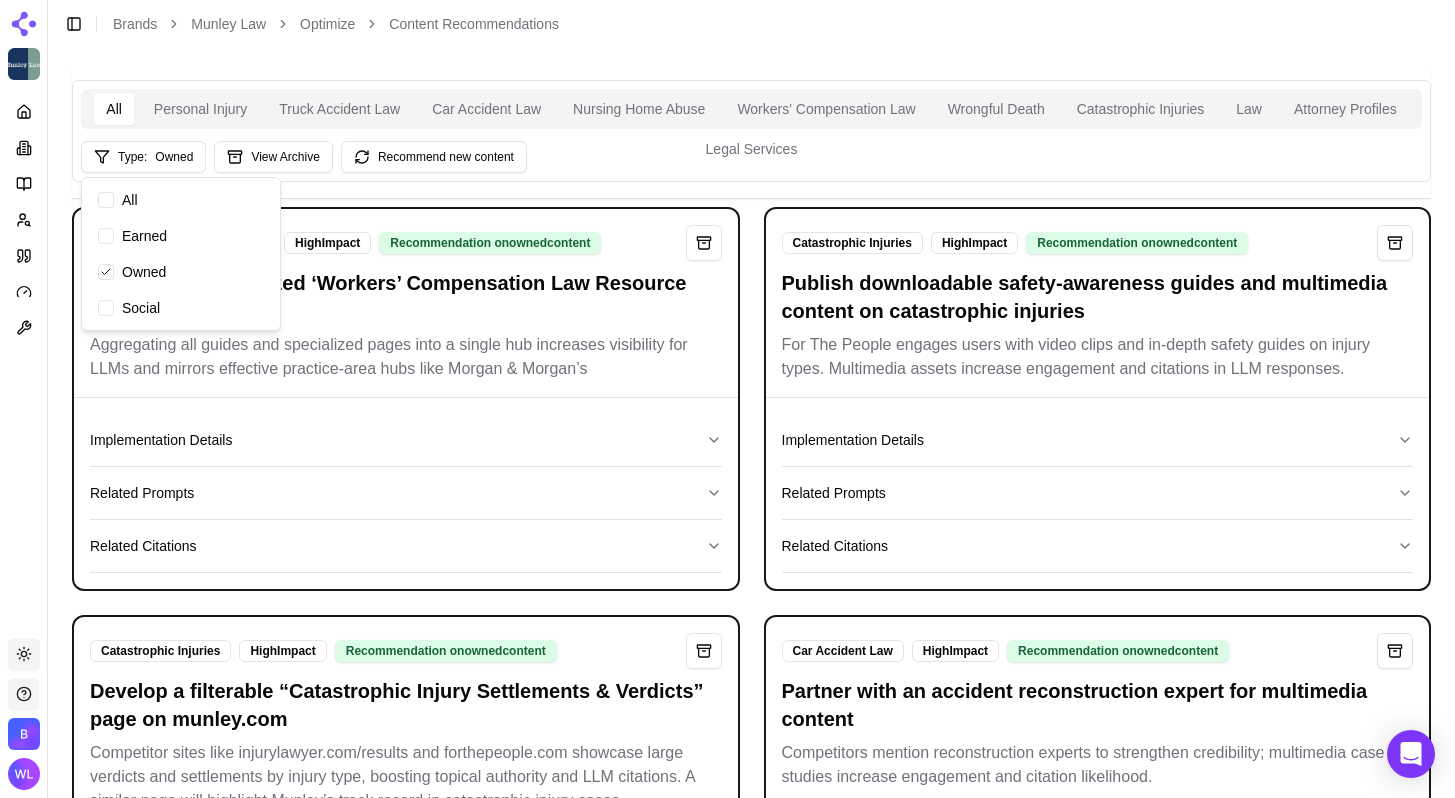 click on "All Personal Injury Truck Accident Law Car Accident Law Nursing Home Abuse Workers' Compensation Law Wrongful Death Catastrophic Injuries Law Attorney Profiles Legal Services Type: Owned View Archive Recommend new content" at bounding box center (751, 131) 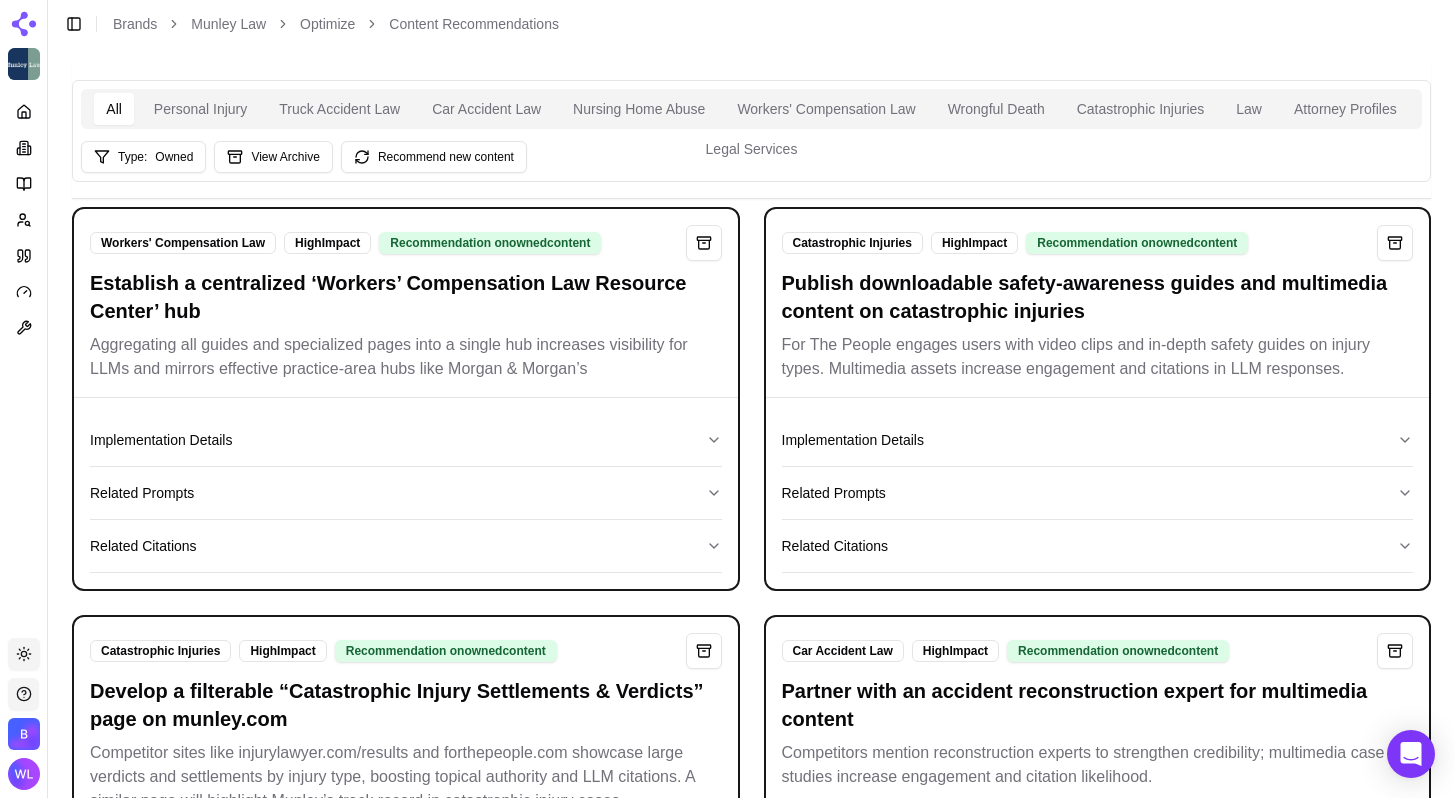 click on "Implementation Details Related Prompts Related Citations" at bounding box center [1098, 493] 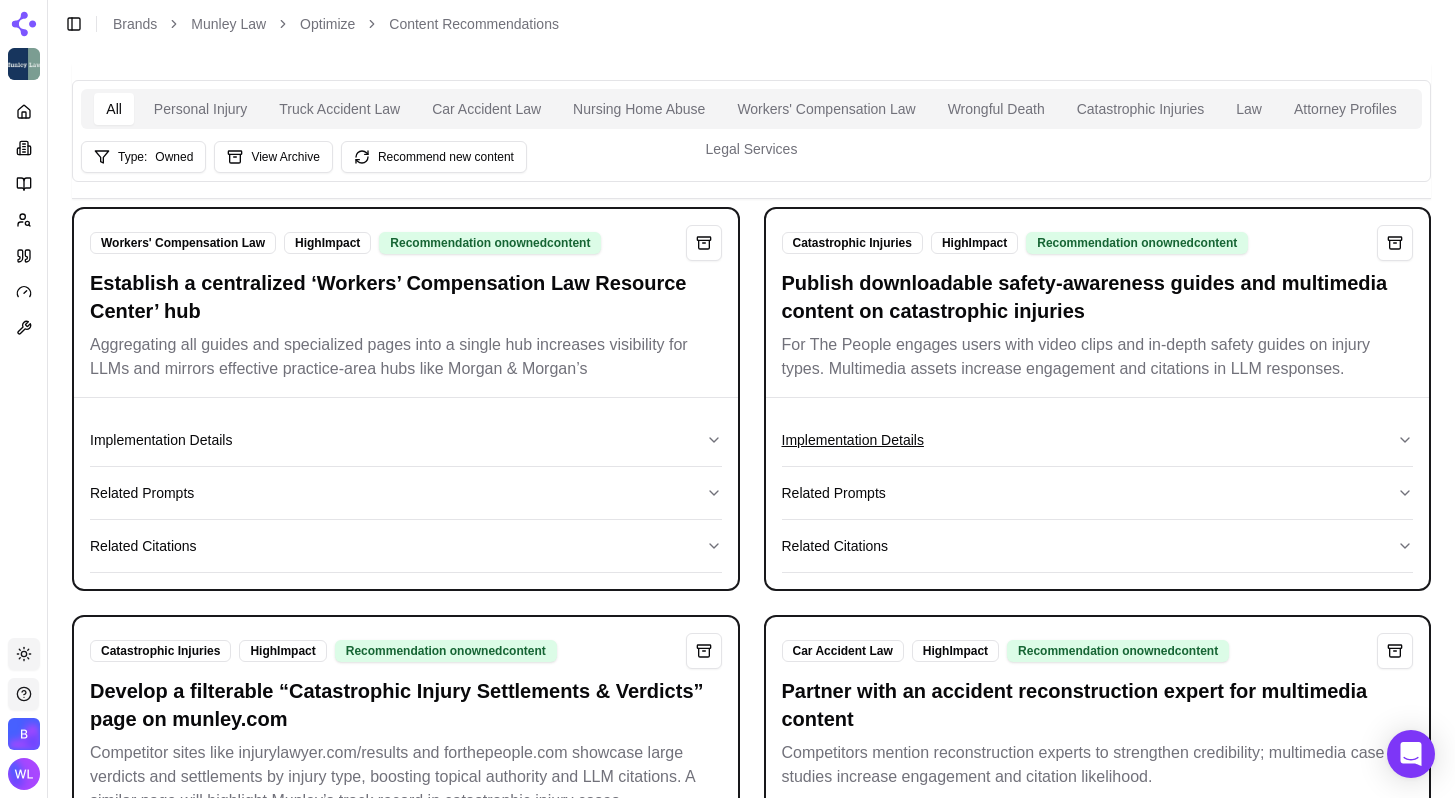 click on "Implementation Details" at bounding box center [1098, 440] 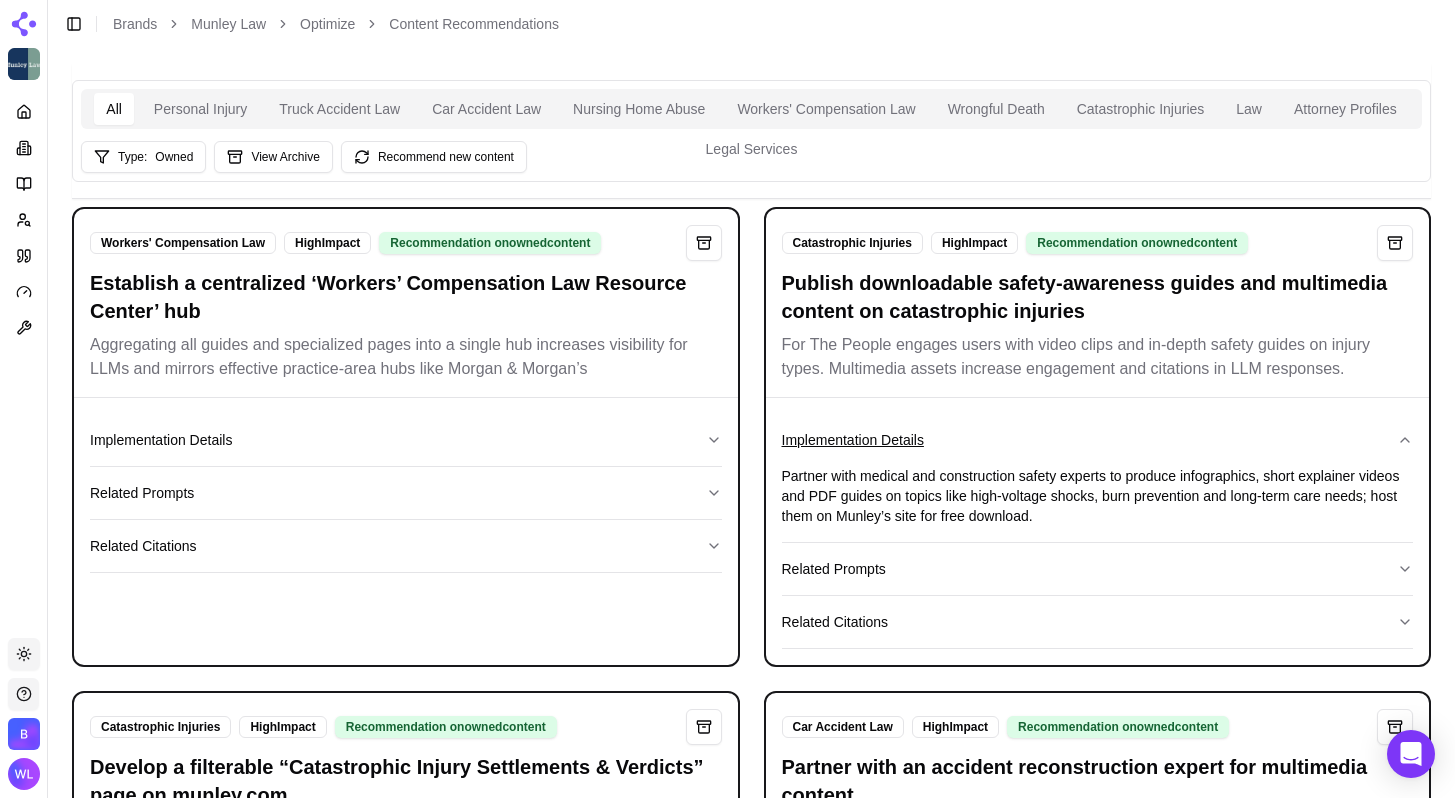click on "Implementation Details" at bounding box center [1098, 440] 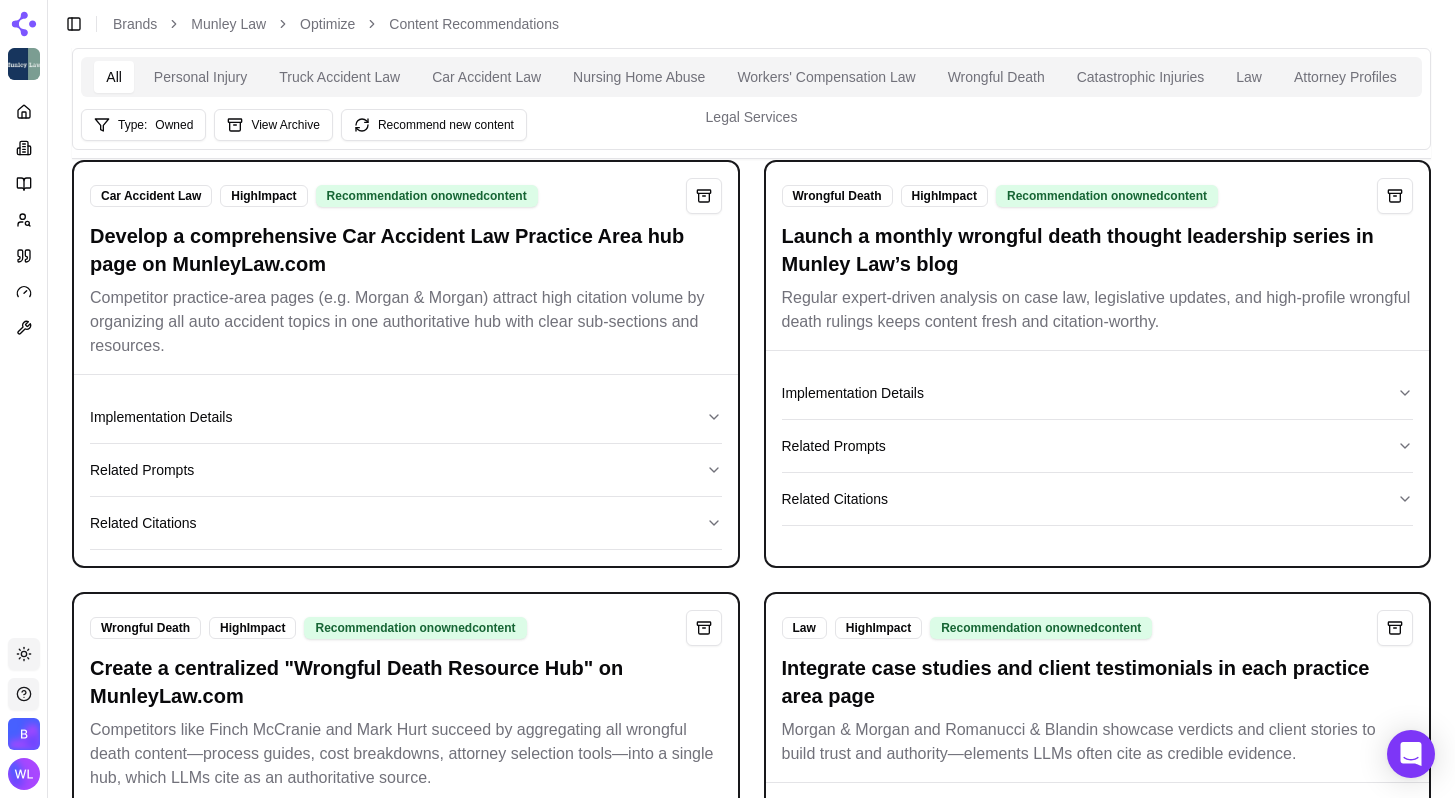 scroll, scrollTop: 881, scrollLeft: 0, axis: vertical 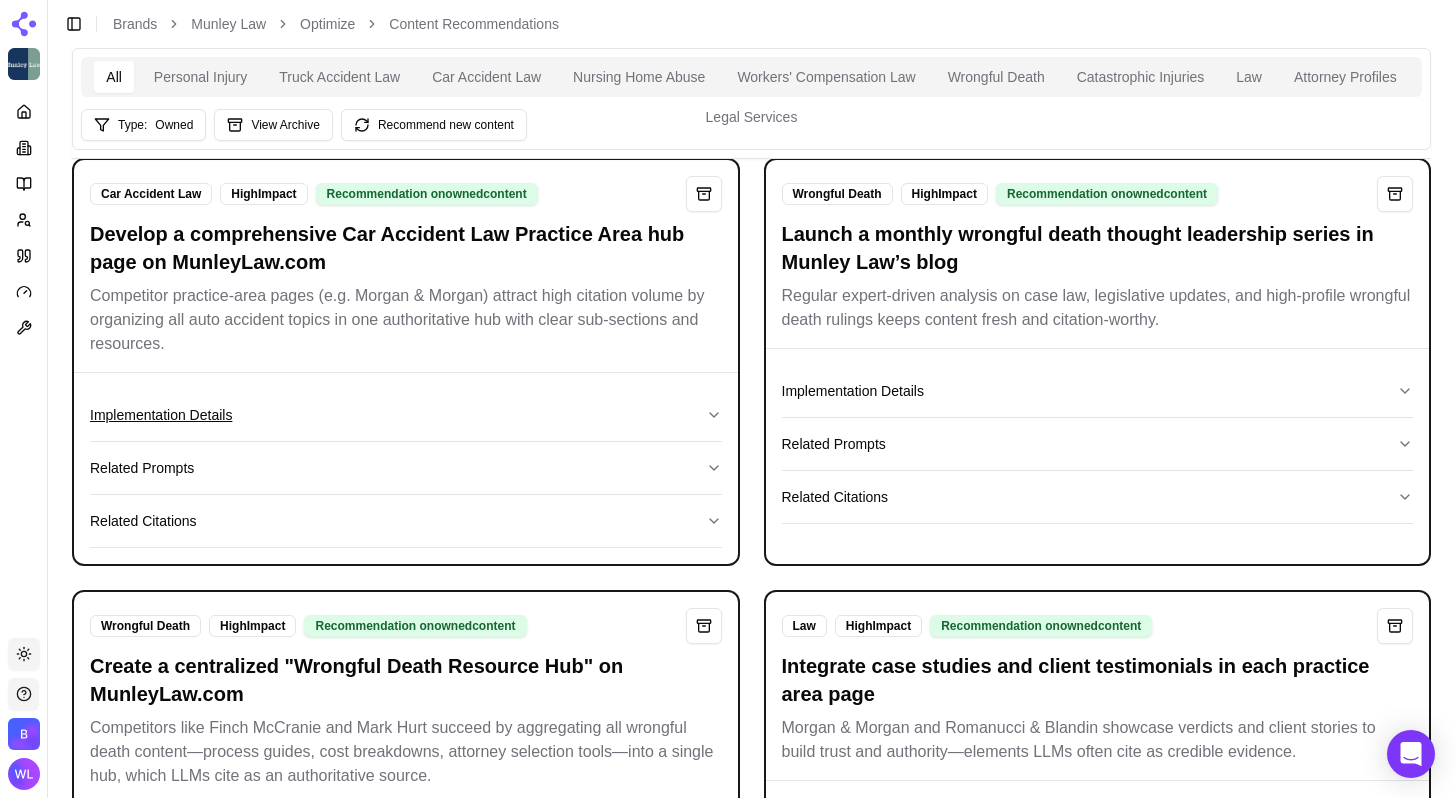 click on "Implementation Details" at bounding box center (406, 415) 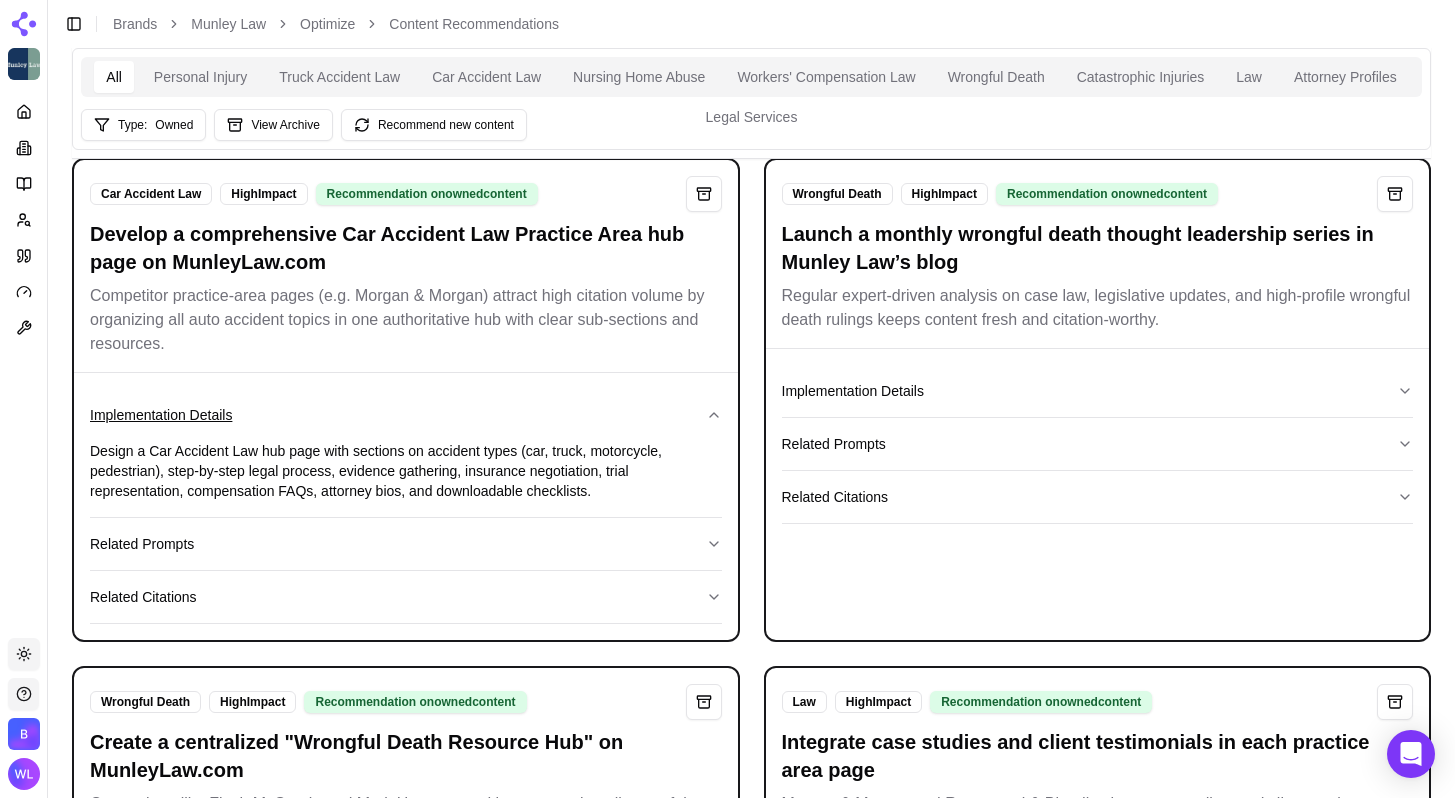 click on "Implementation Details" at bounding box center (406, 415) 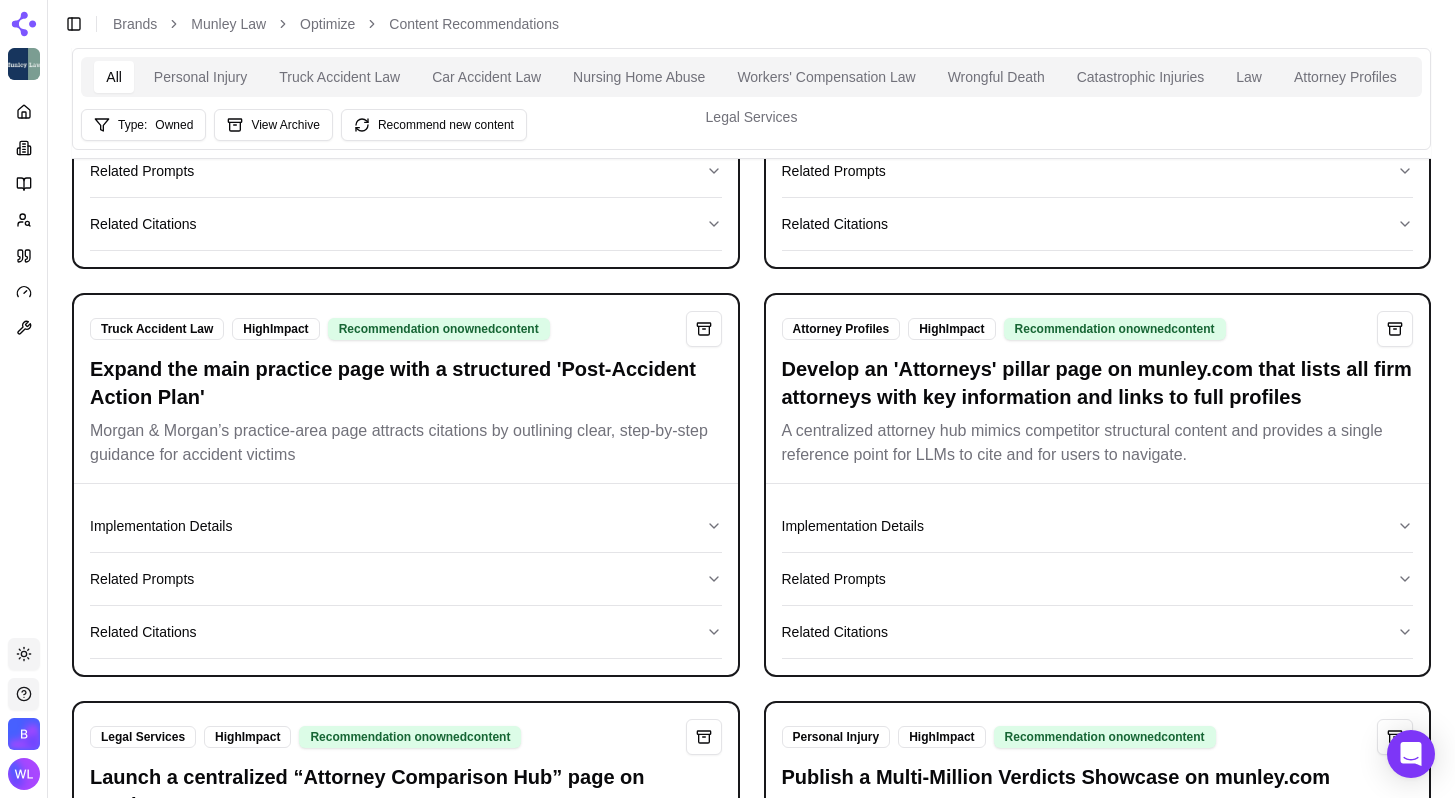 scroll, scrollTop: 2025, scrollLeft: 0, axis: vertical 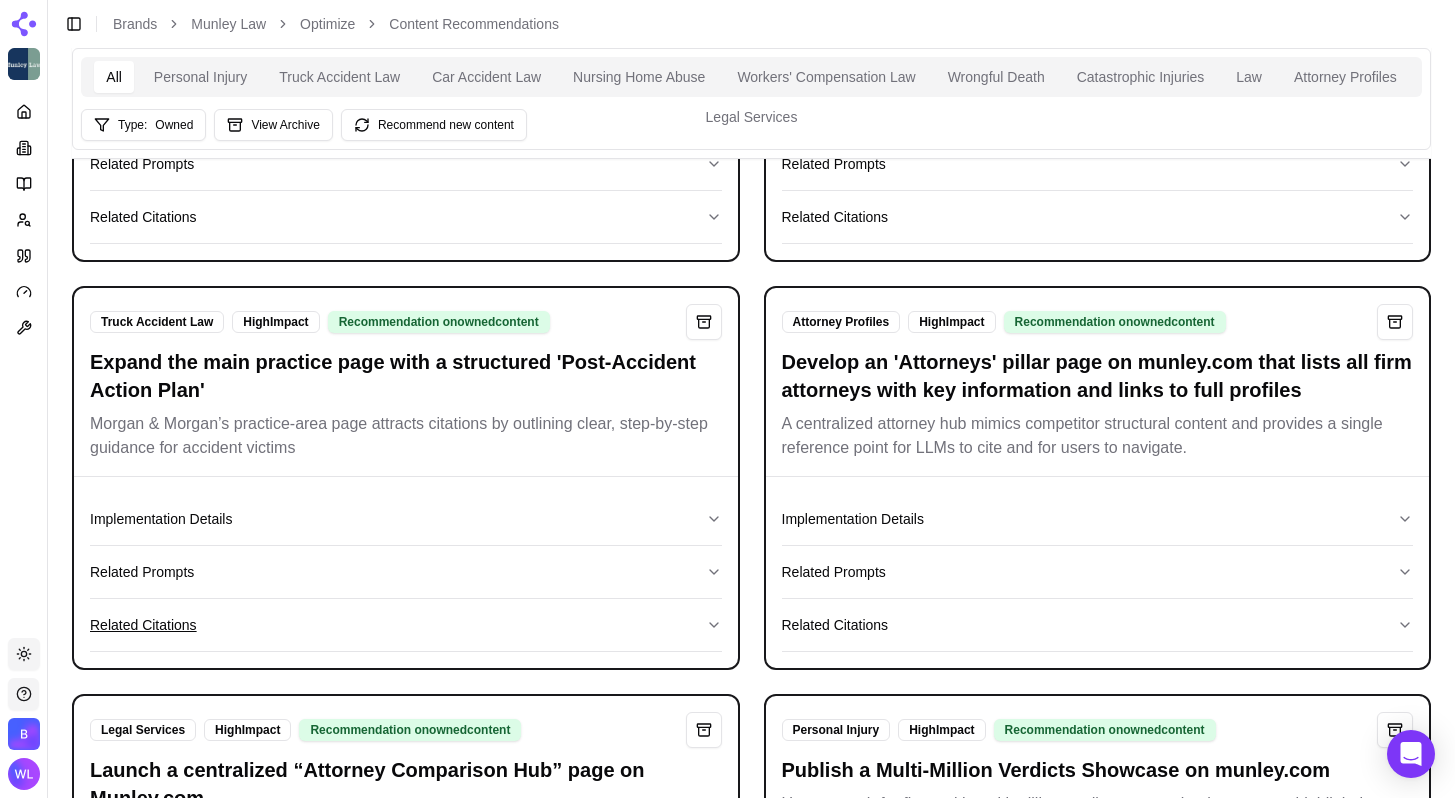 click on "Related Citations" at bounding box center (406, 625) 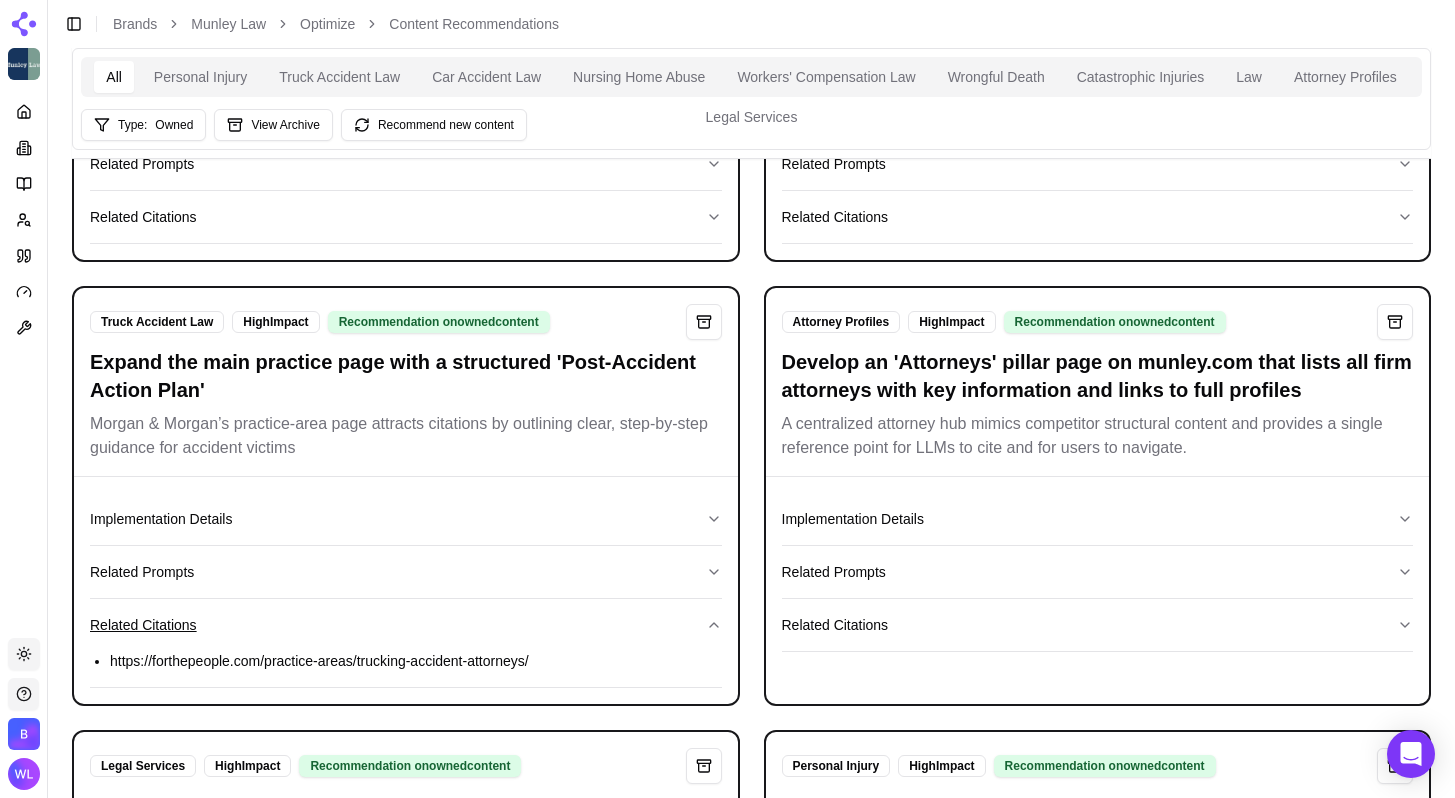 click on "Related Citations" at bounding box center (406, 625) 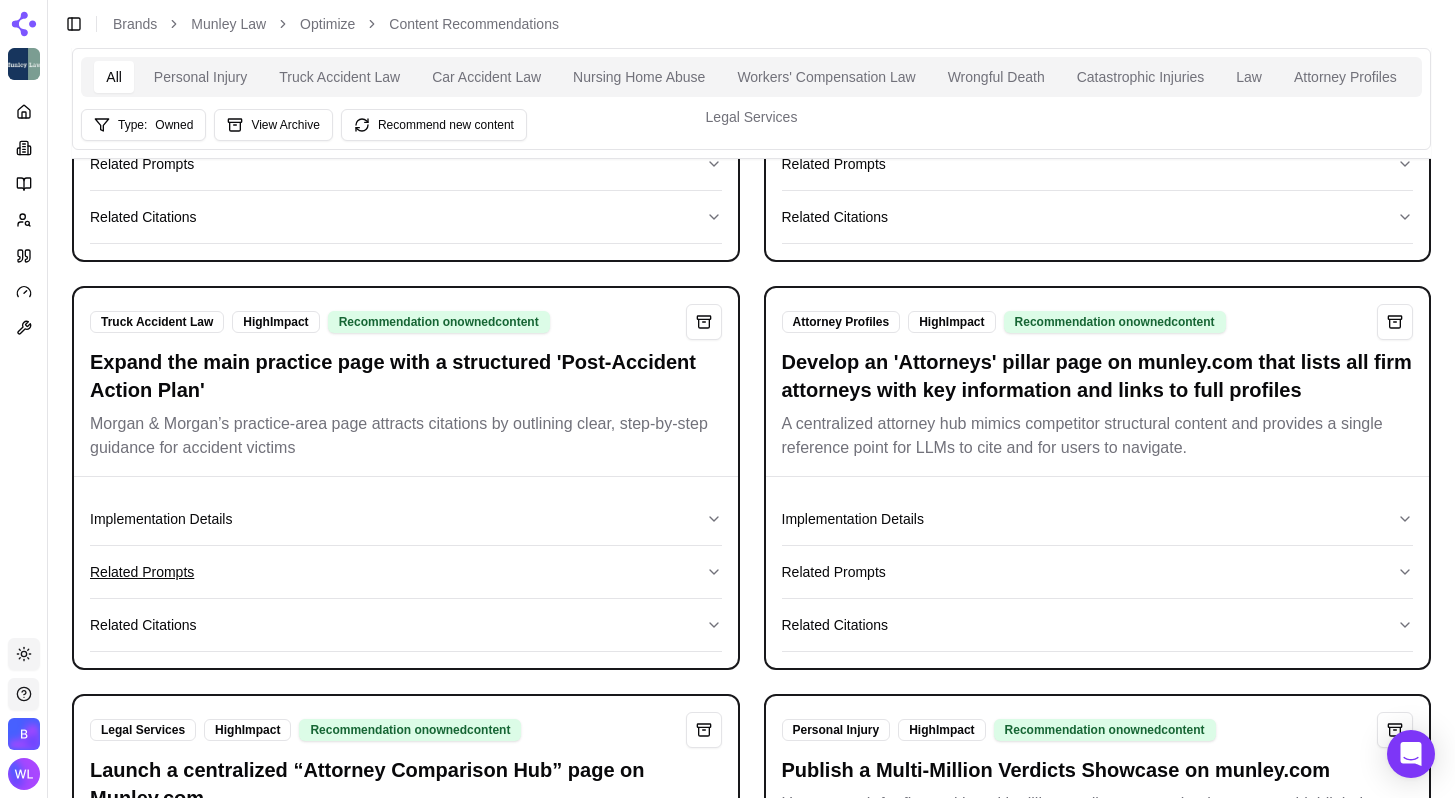 click on "Related Prompts" at bounding box center (406, 572) 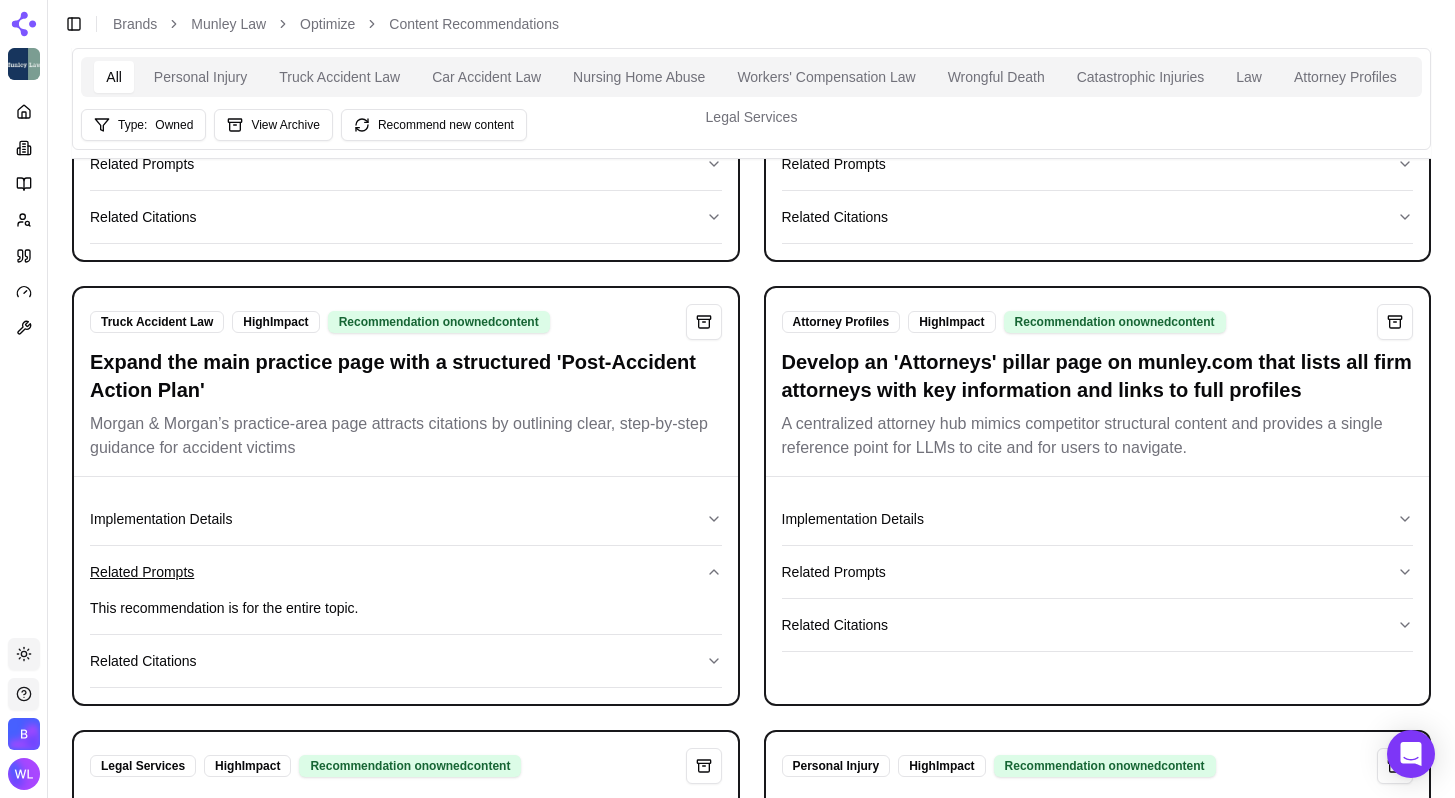 click on "Related Prompts" at bounding box center (406, 572) 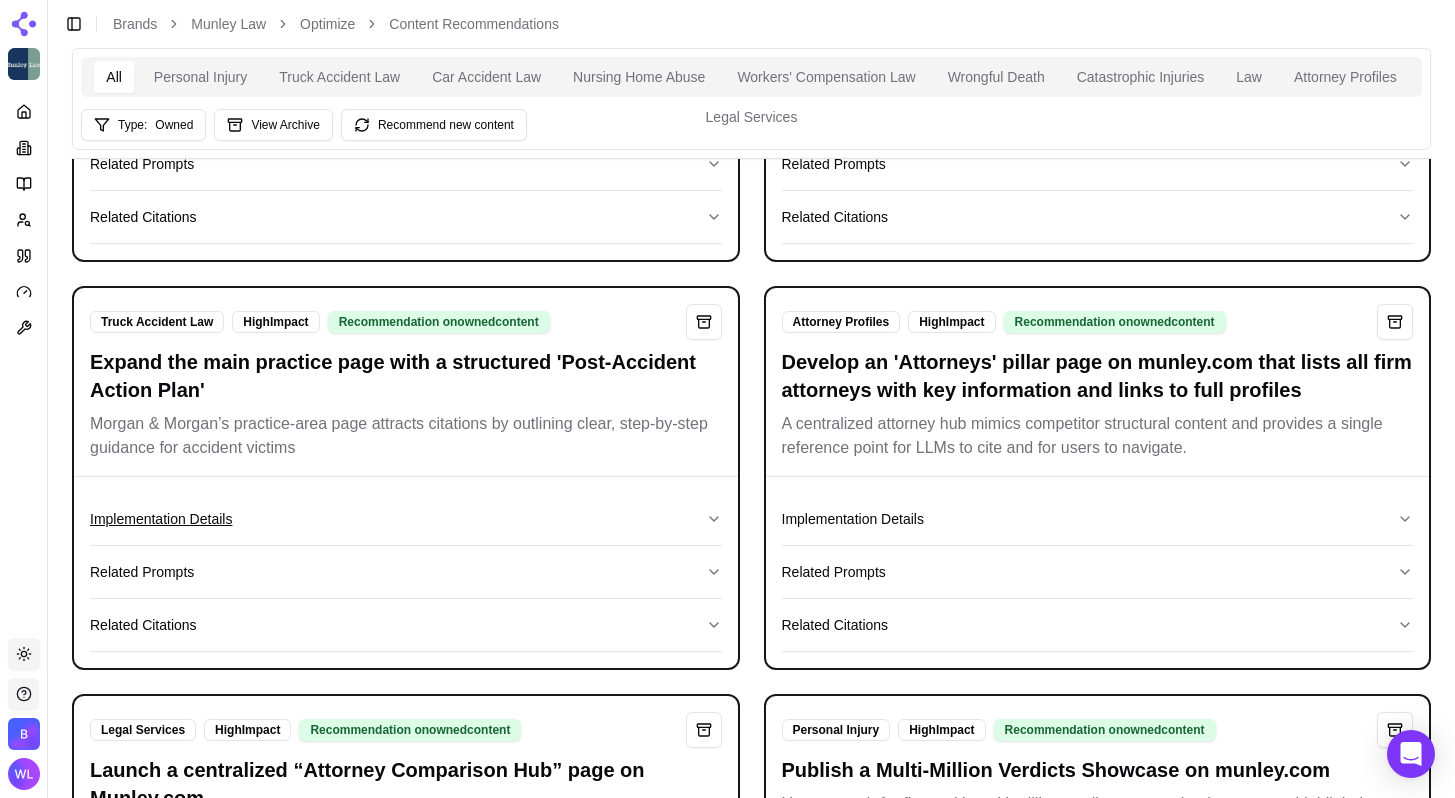 click on "Implementation Details" at bounding box center [406, 519] 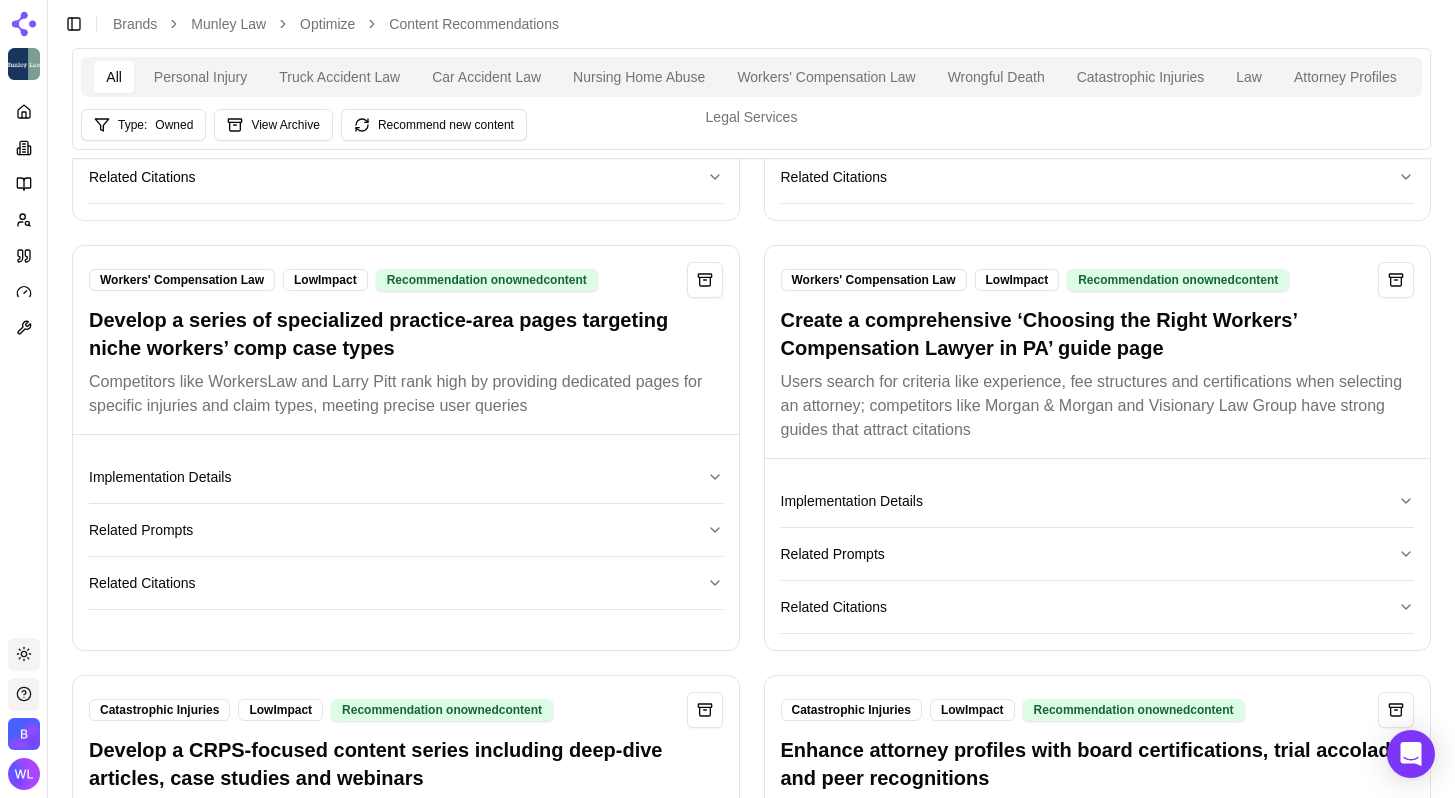 scroll, scrollTop: 3345, scrollLeft: 0, axis: vertical 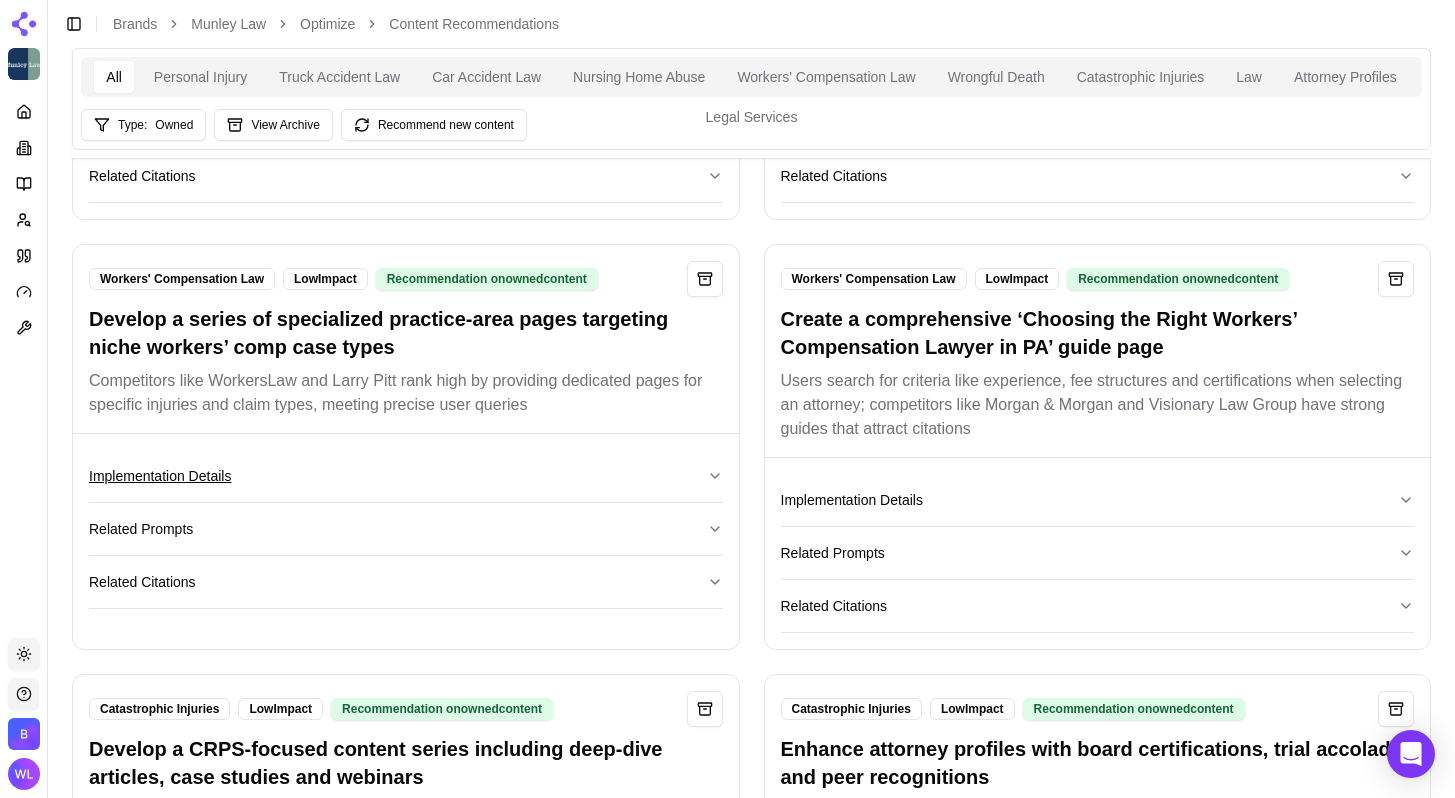 click on "Implementation Details" at bounding box center [406, 476] 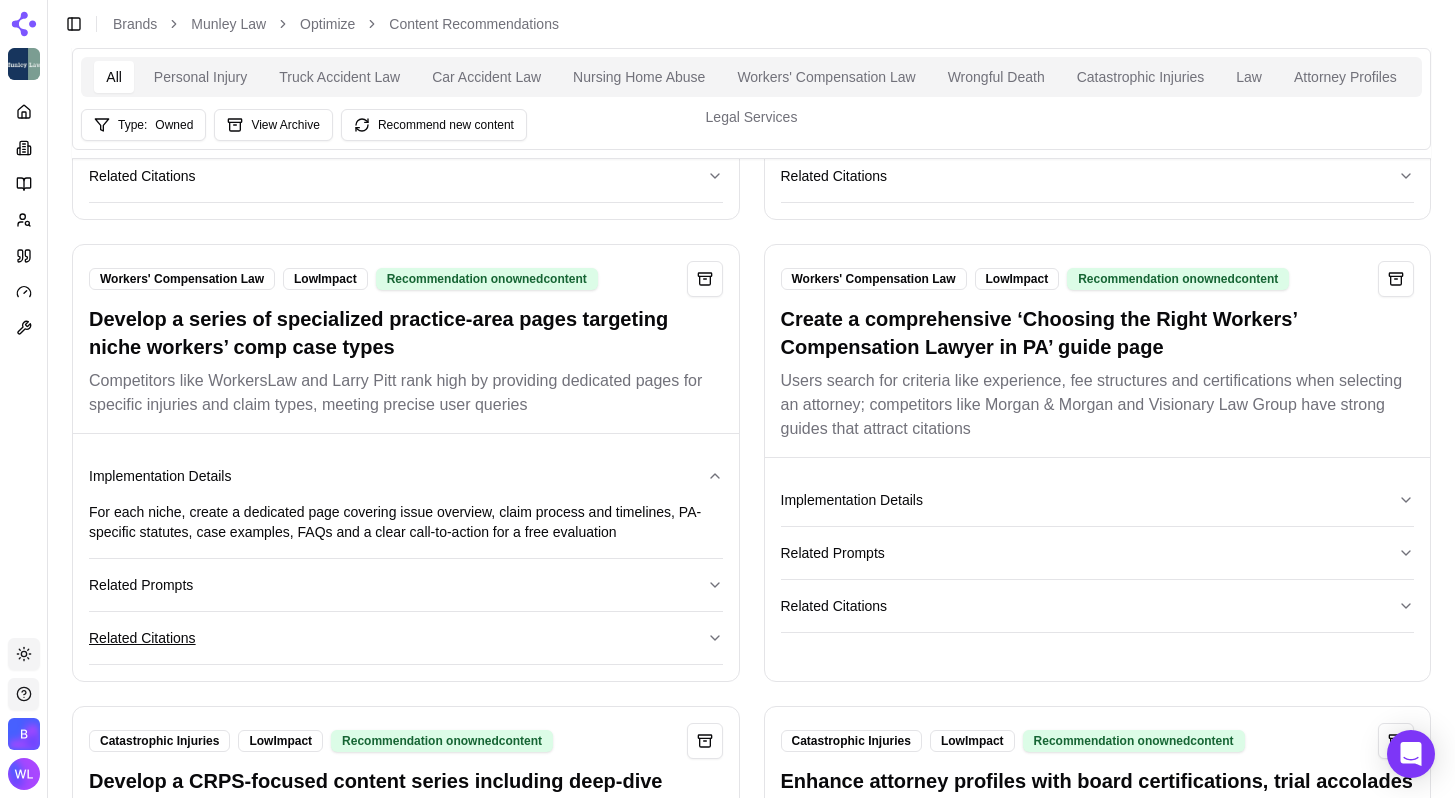 click on "Related Citations" at bounding box center (406, 638) 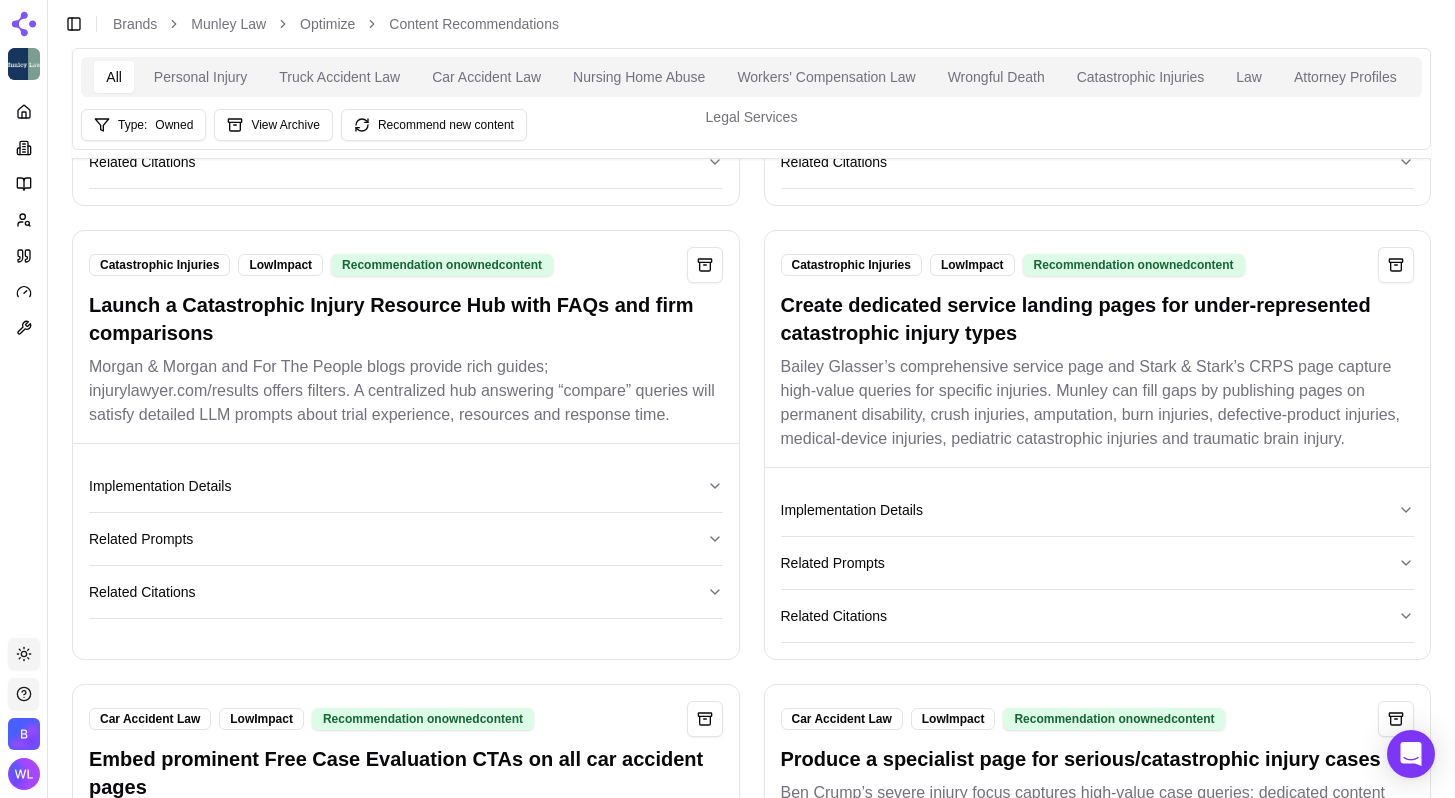 scroll, scrollTop: 4284, scrollLeft: 0, axis: vertical 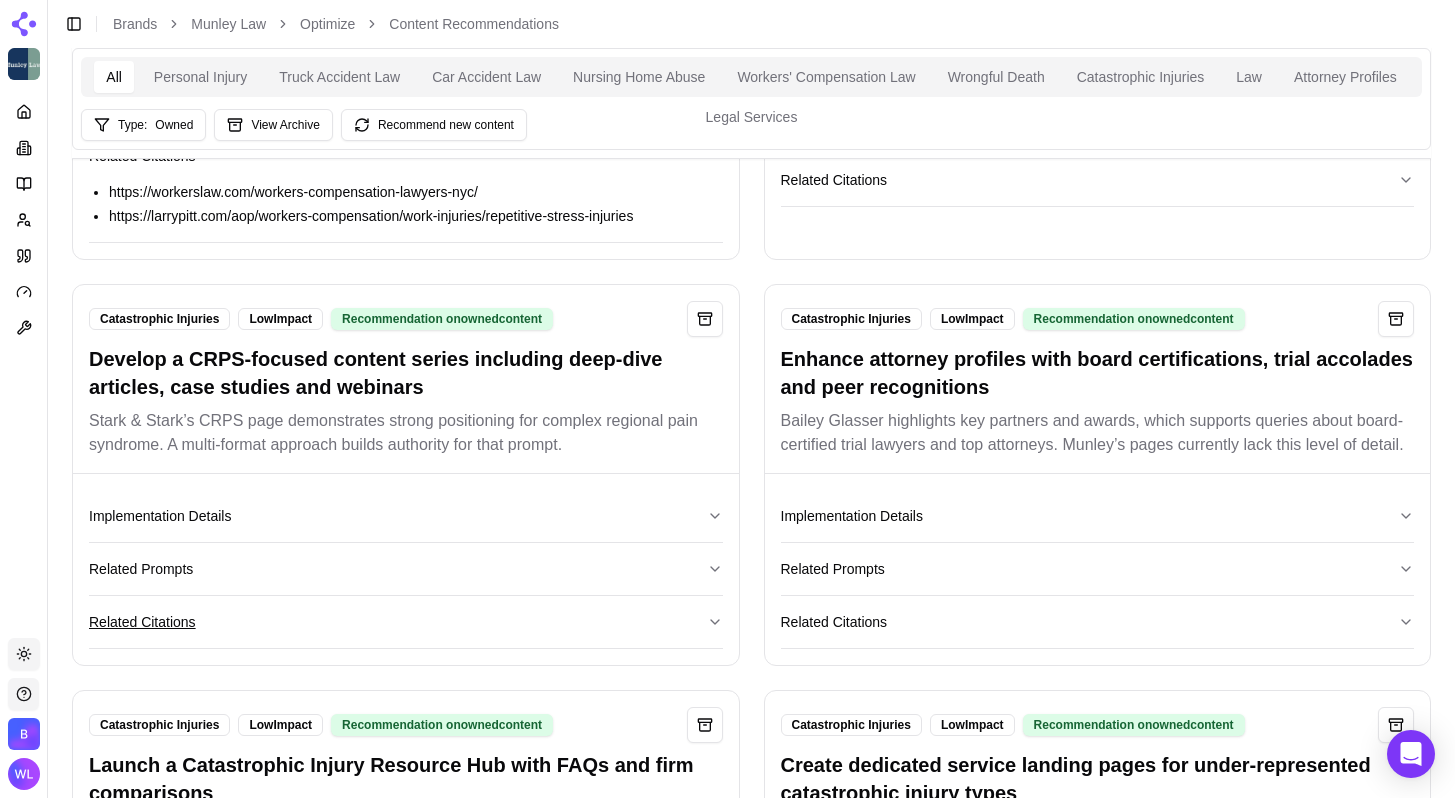 click on "Related Citations" at bounding box center (406, 622) 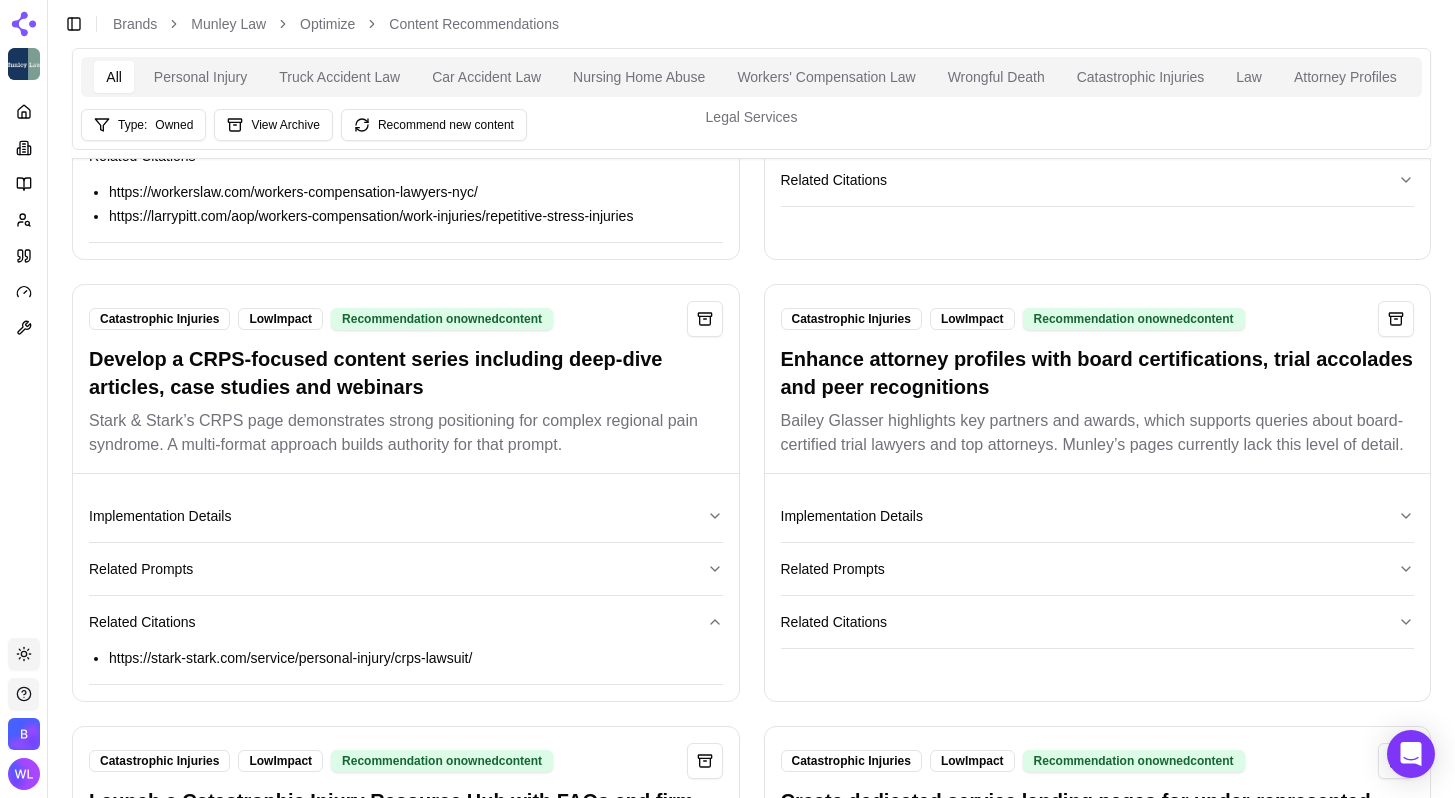 click on "https://stark-stark.com/service/personal-injury/crps-lawsuit/" at bounding box center [416, 658] 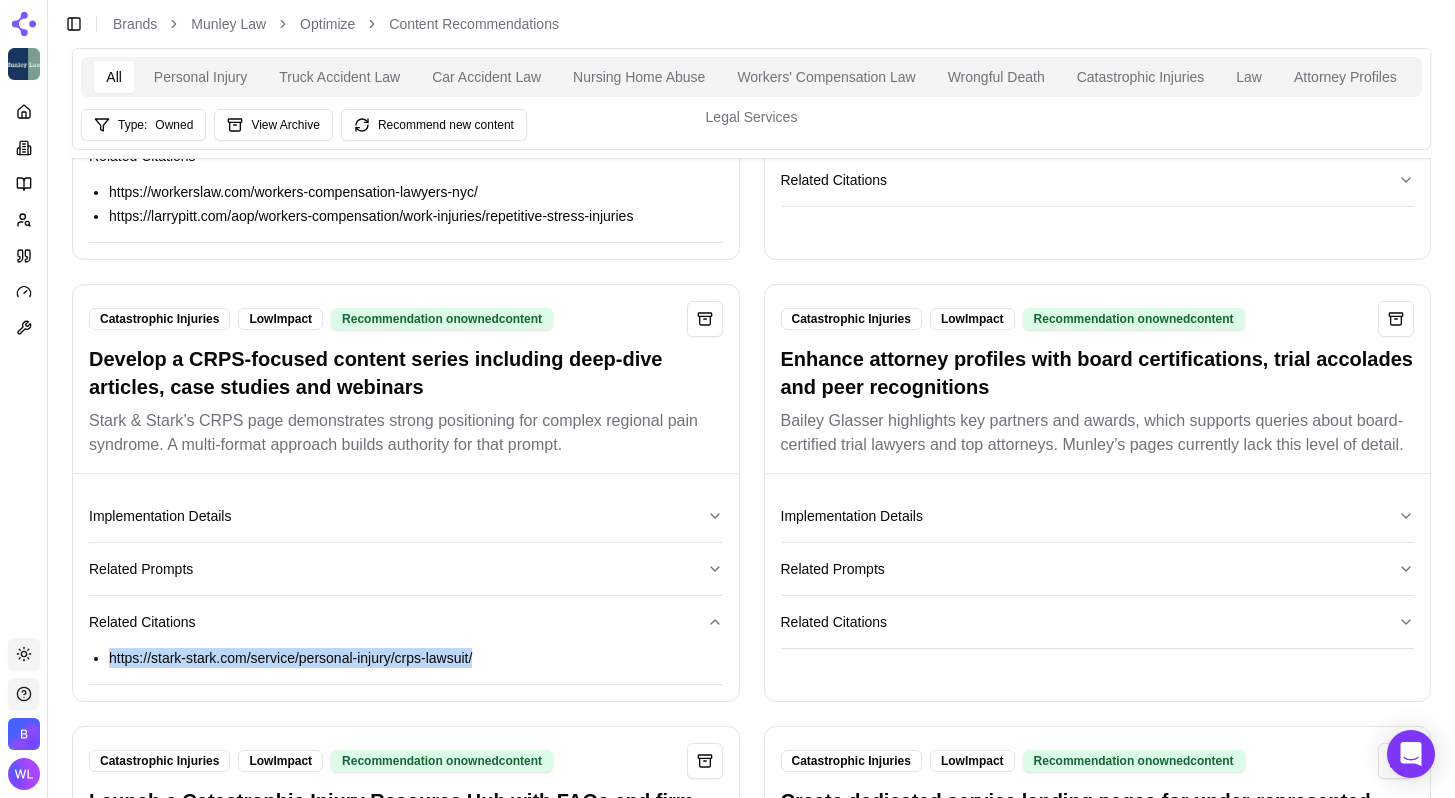 drag, startPoint x: 597, startPoint y: 728, endPoint x: 101, endPoint y: 725, distance: 496.00906 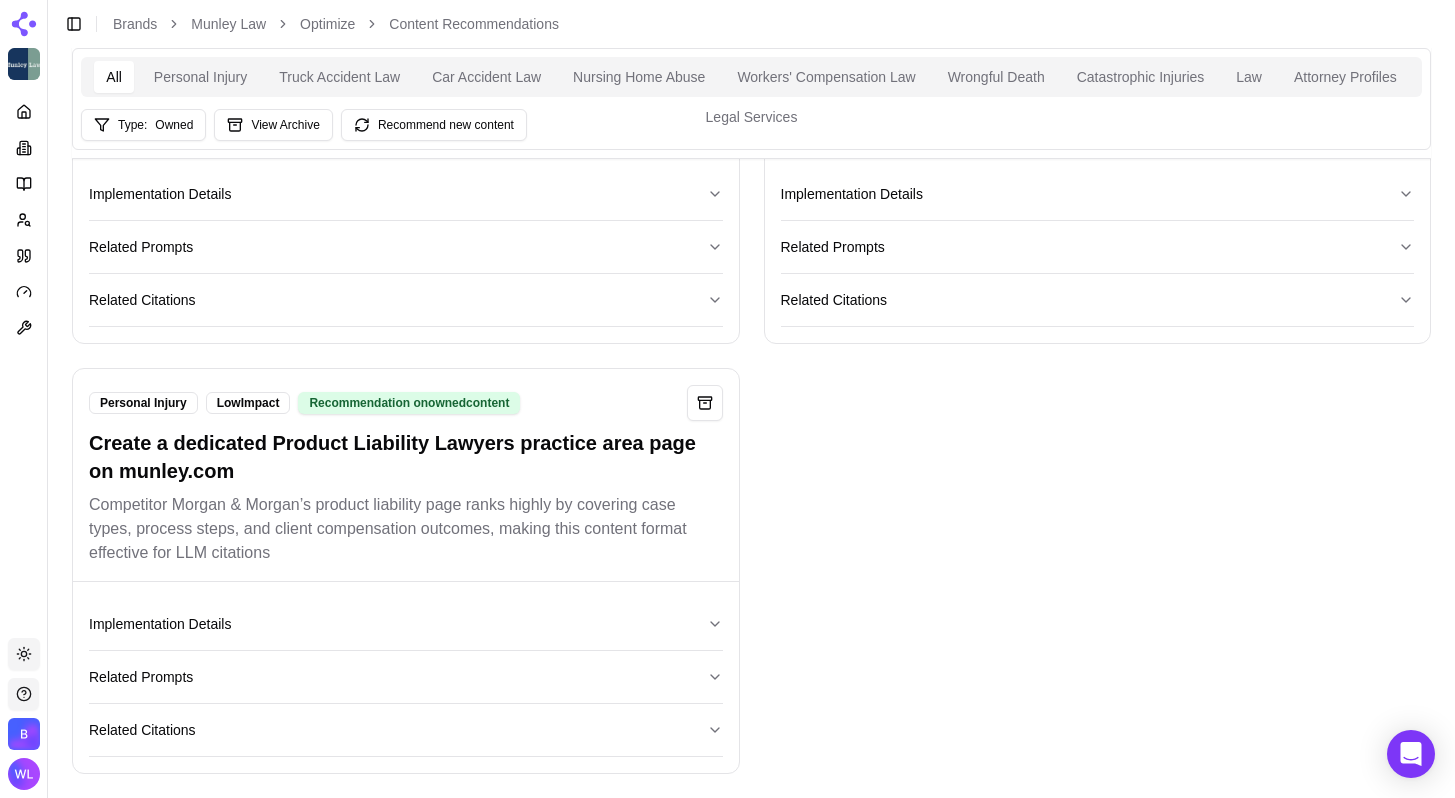 scroll, scrollTop: 14535, scrollLeft: 0, axis: vertical 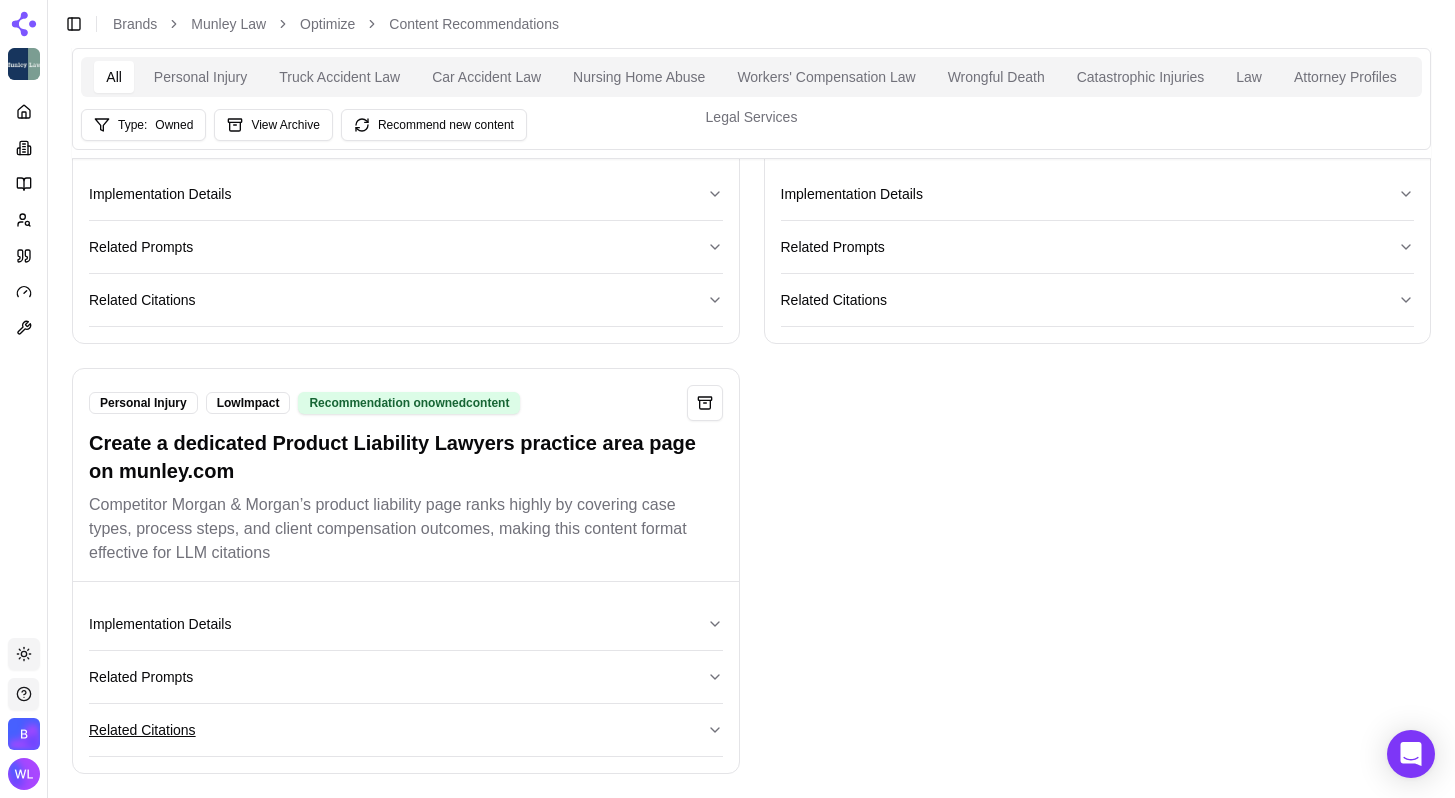 click on "Related Citations" at bounding box center (406, 730) 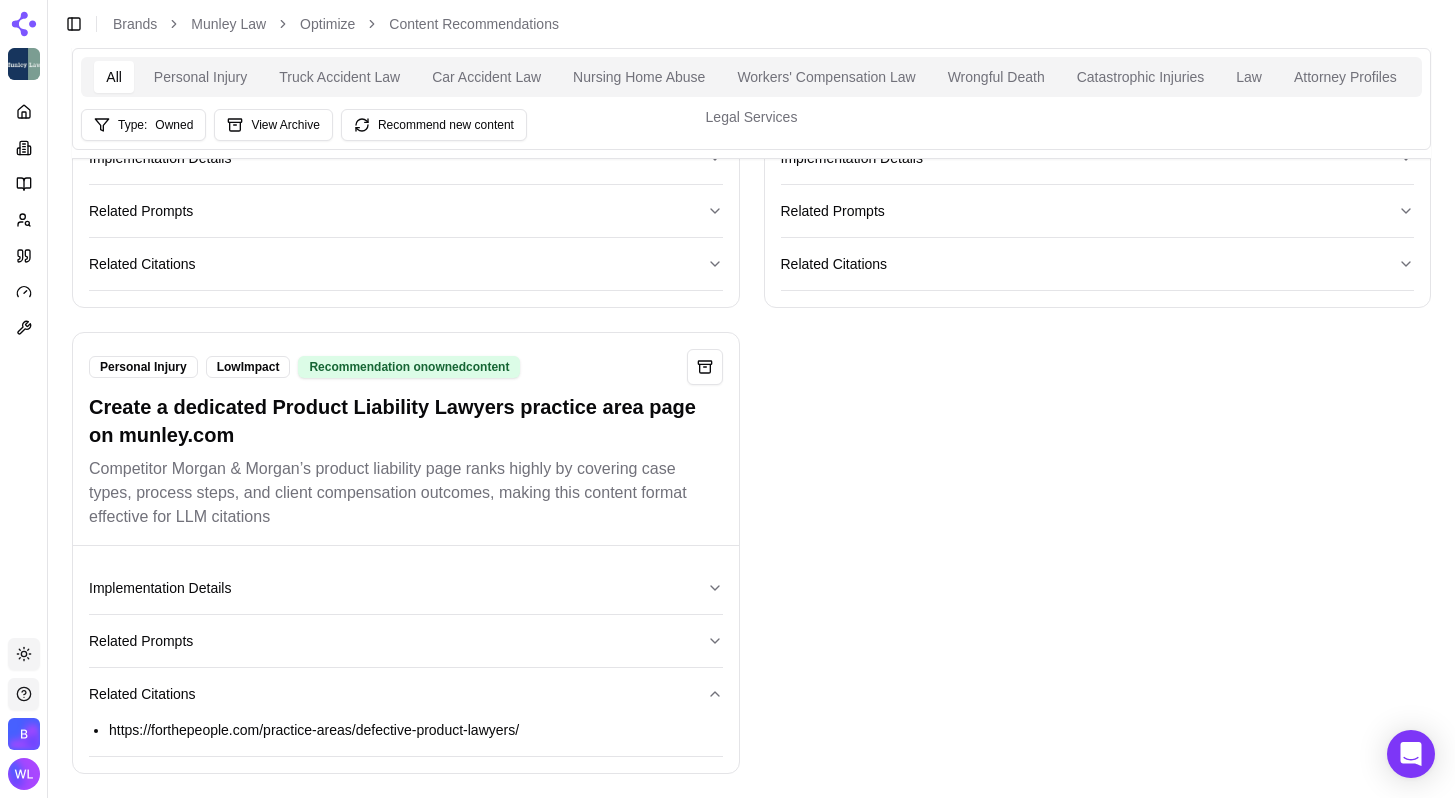 scroll, scrollTop: 14571, scrollLeft: 0, axis: vertical 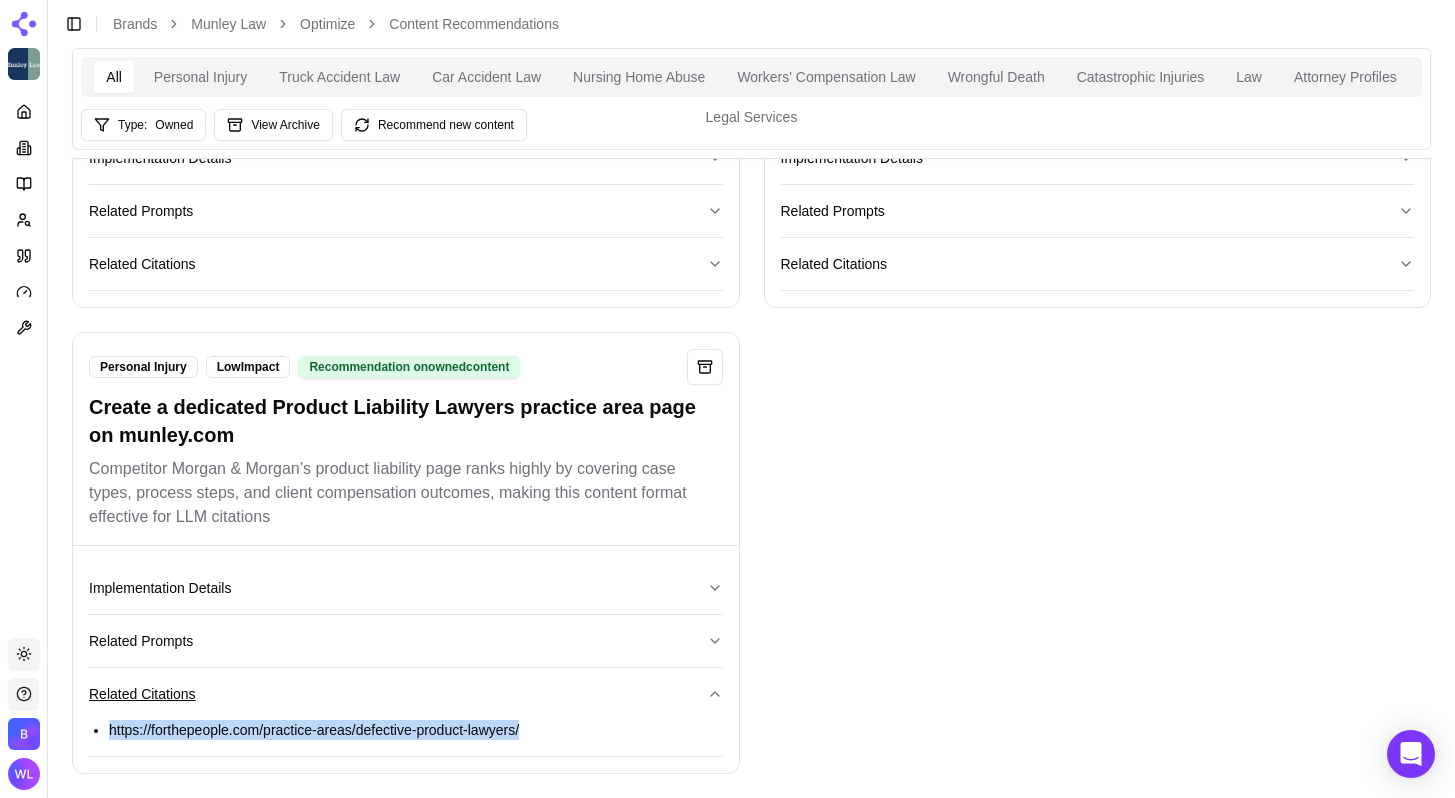 drag, startPoint x: 589, startPoint y: 732, endPoint x: 128, endPoint y: 714, distance: 461.3513 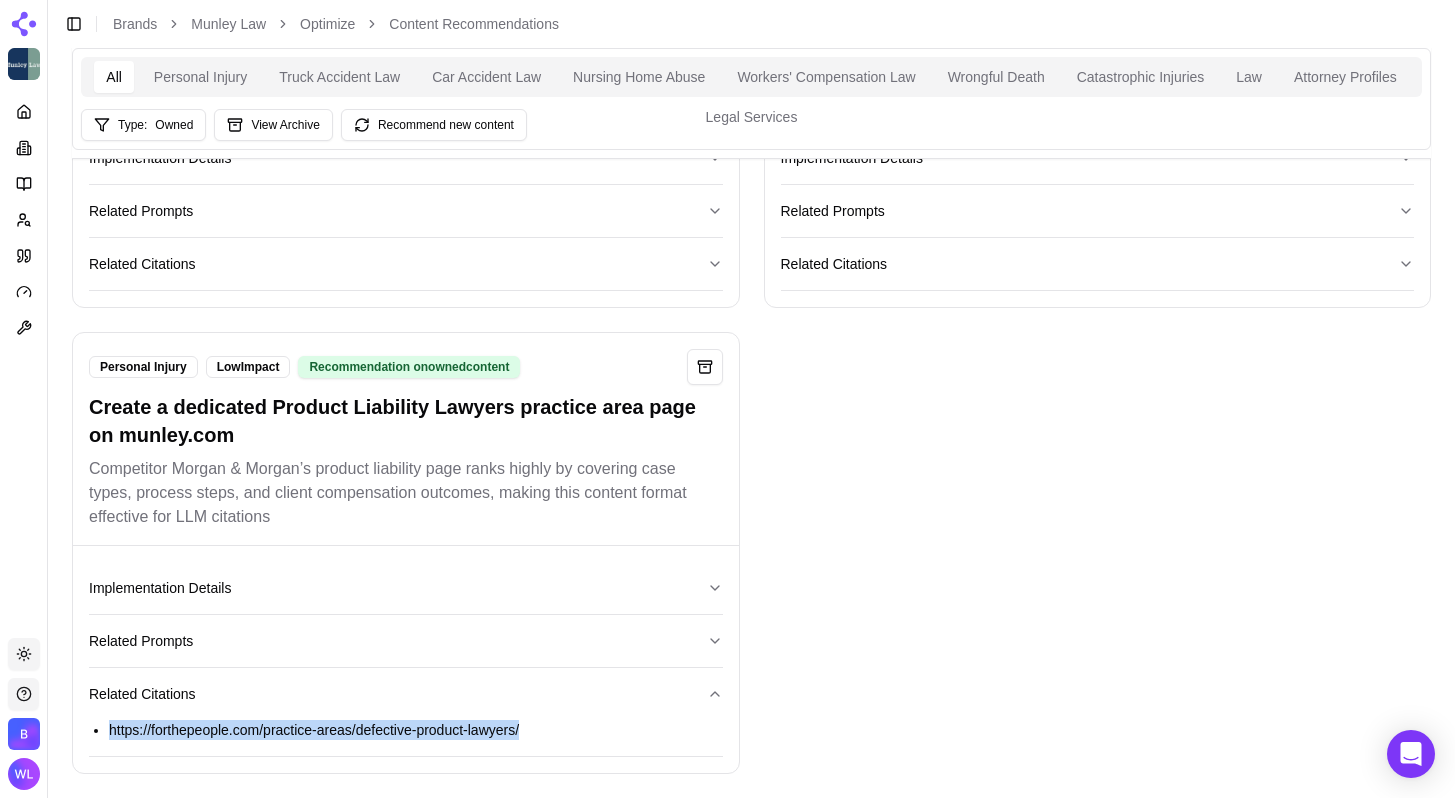 copy on "https://forthepeople.com/practice-areas/defective-product-lawyers/" 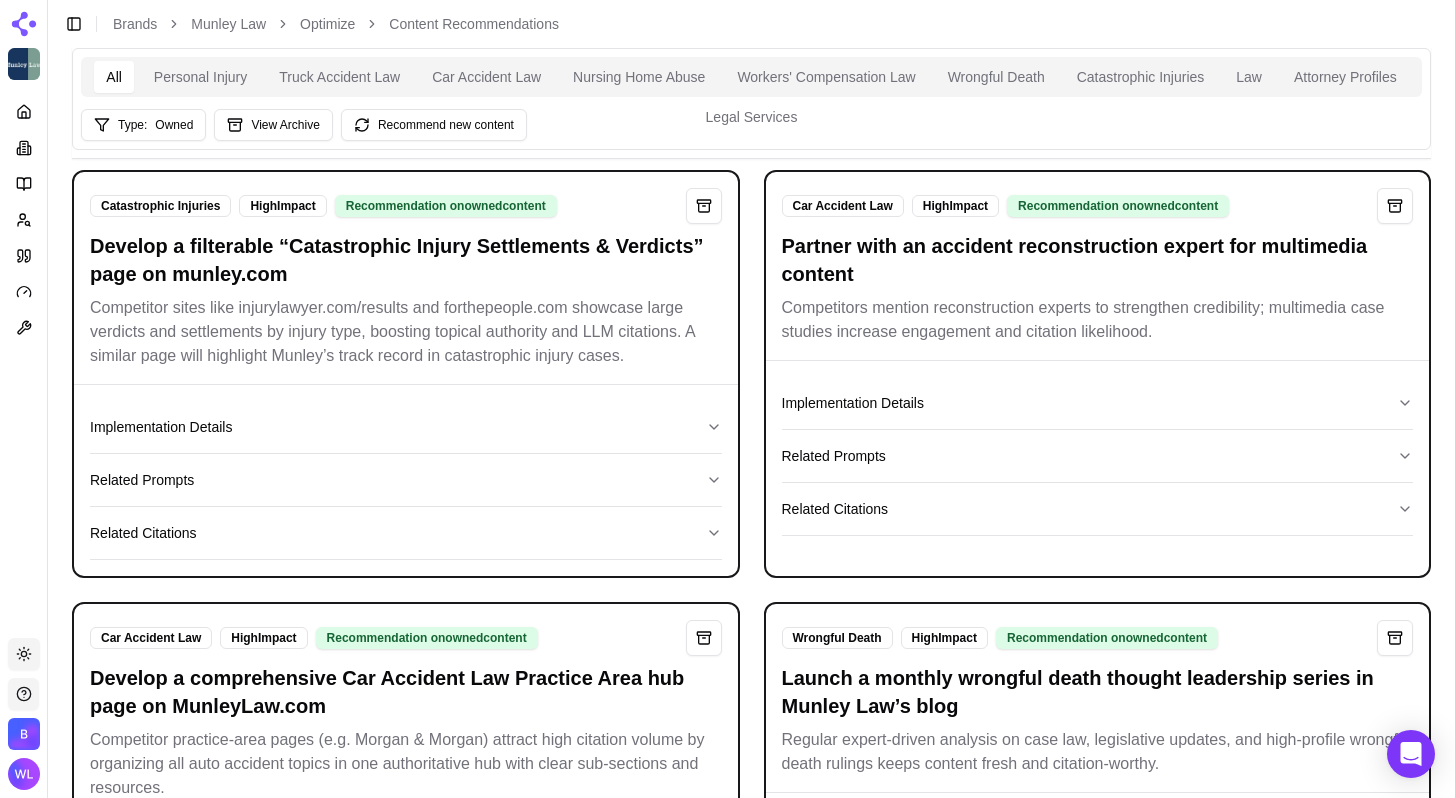 scroll, scrollTop: 0, scrollLeft: 0, axis: both 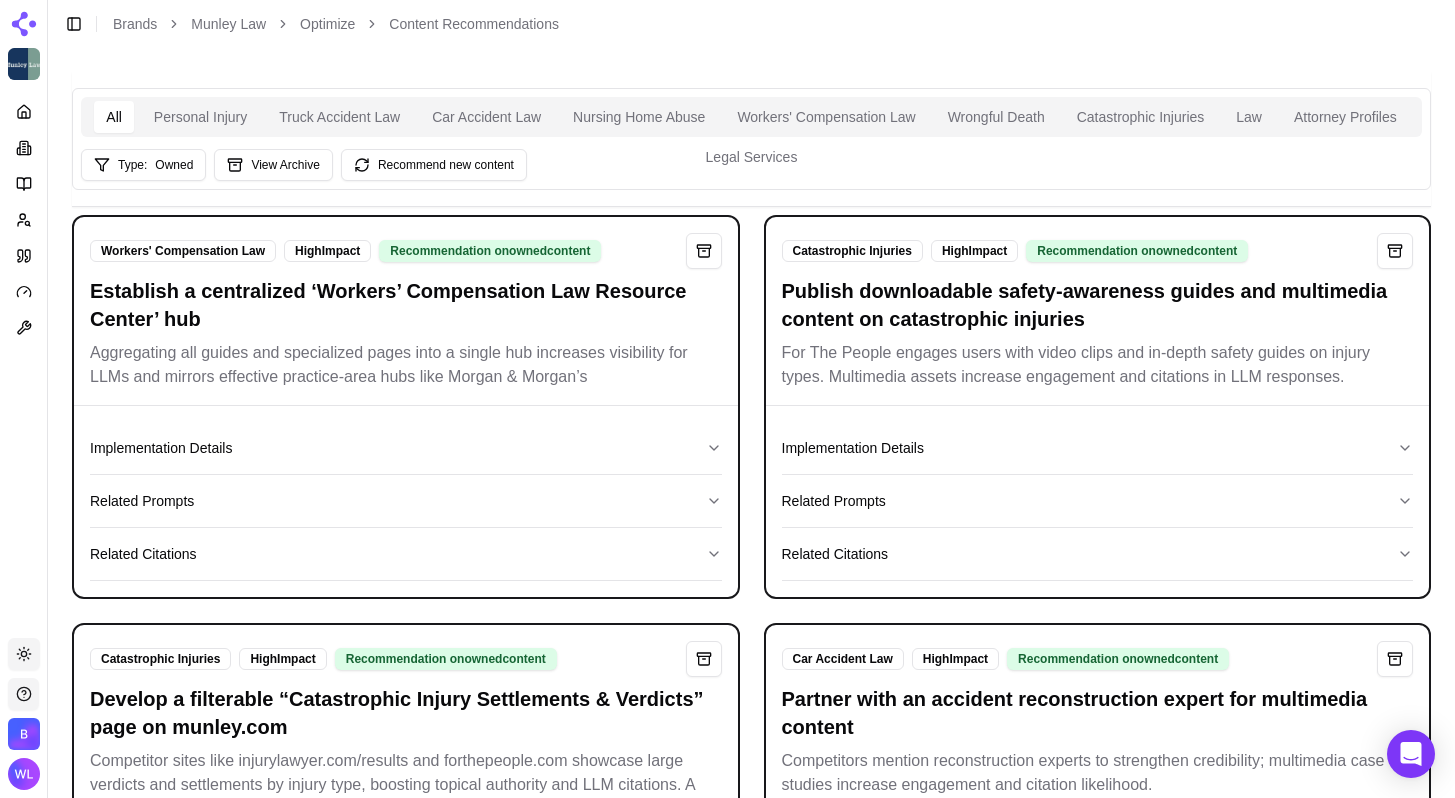 click on "Publish downloadable safety-awareness guides and multimedia content on catastrophic injuries" at bounding box center [1098, 305] 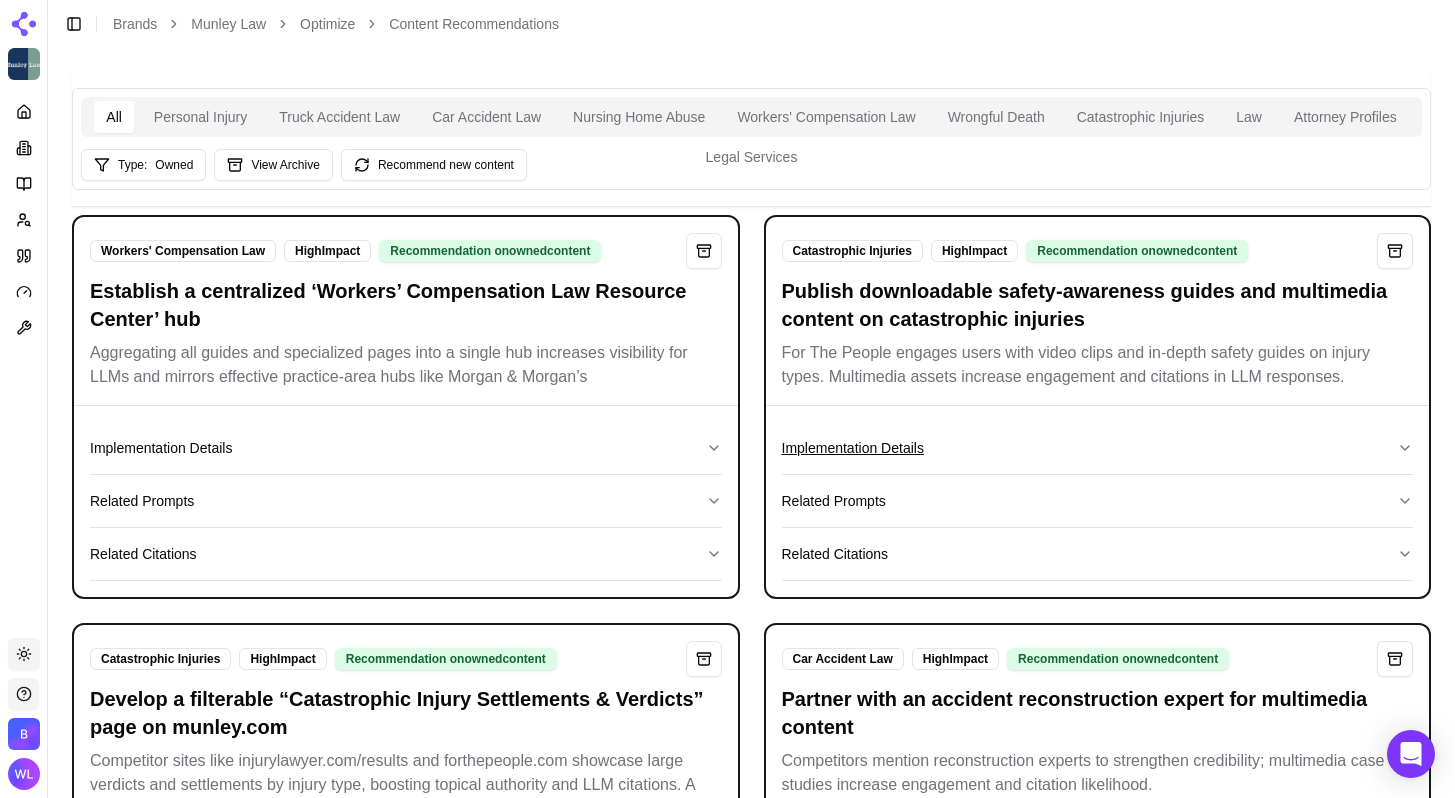 click on "Implementation Details" at bounding box center (1098, 448) 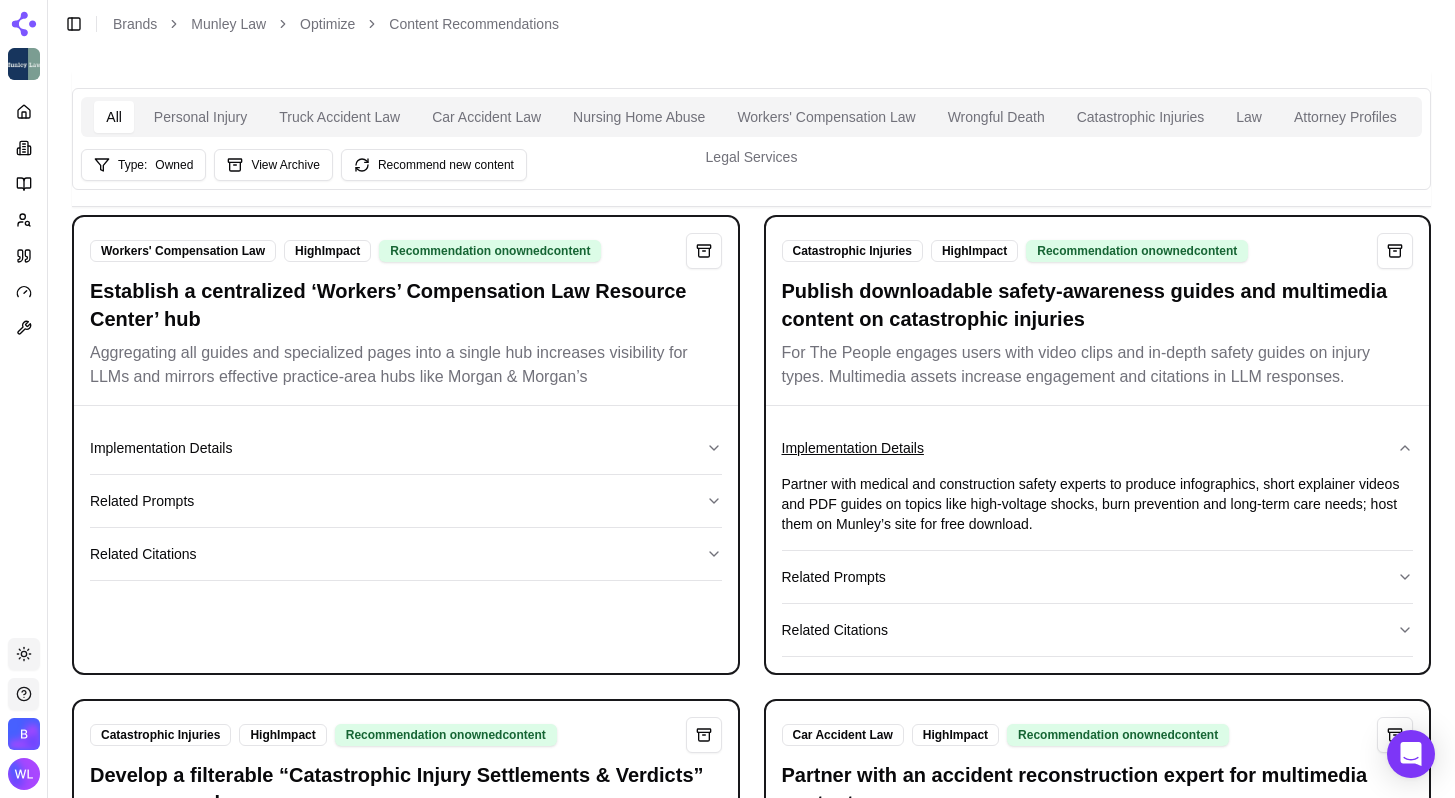click on "Implementation Details" at bounding box center (1098, 448) 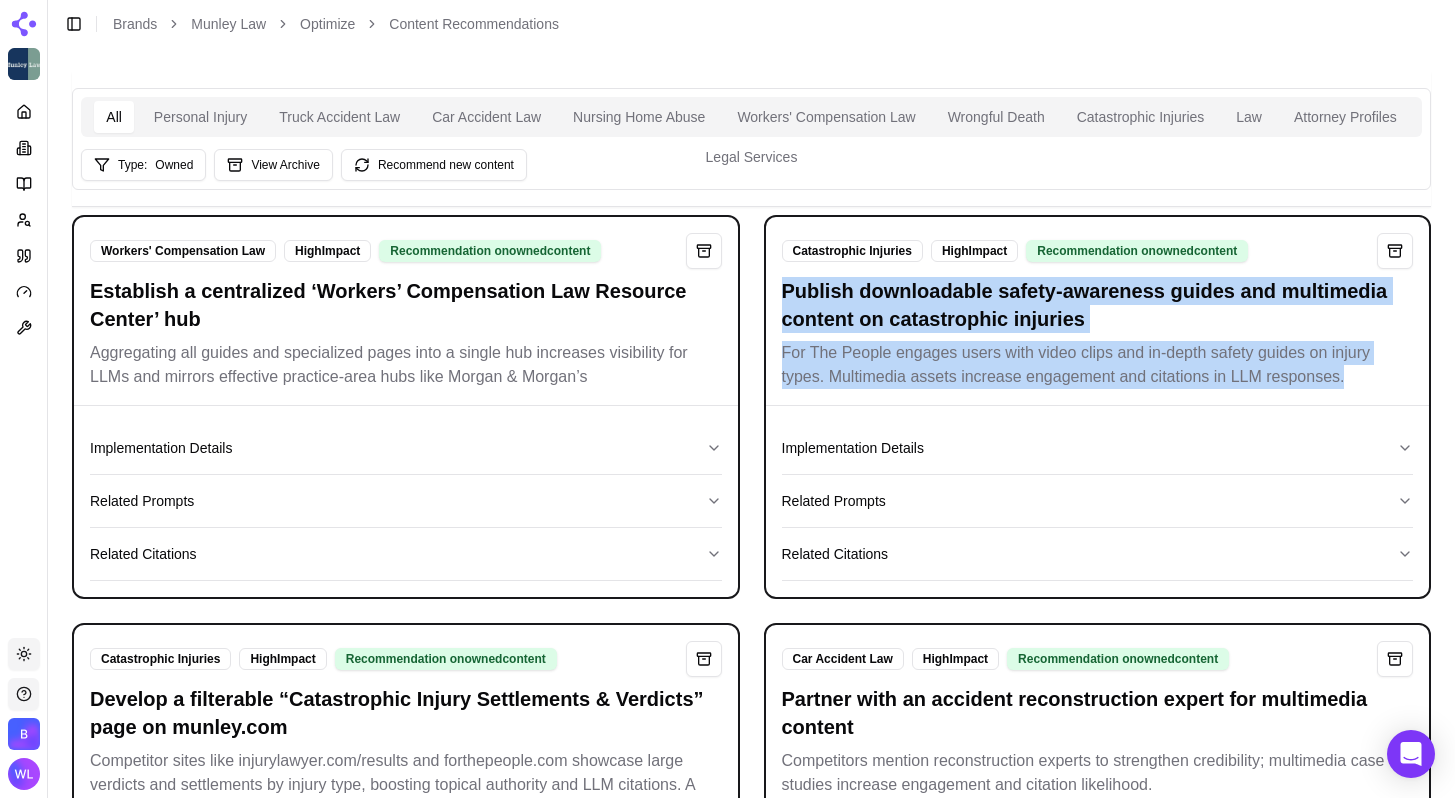 drag, startPoint x: 848, startPoint y: 416, endPoint x: 767, endPoint y: 294, distance: 146.44112 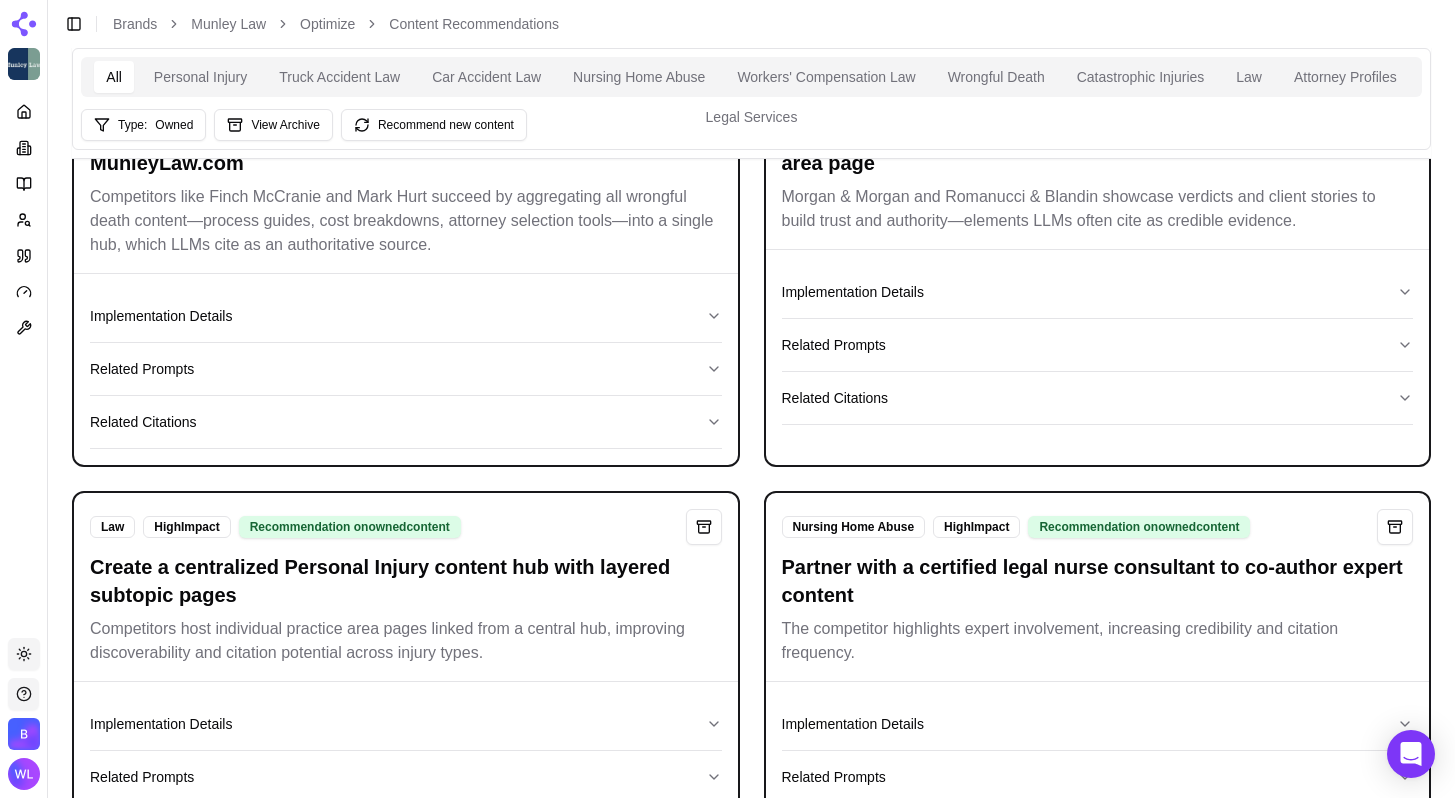 scroll, scrollTop: 1517, scrollLeft: 0, axis: vertical 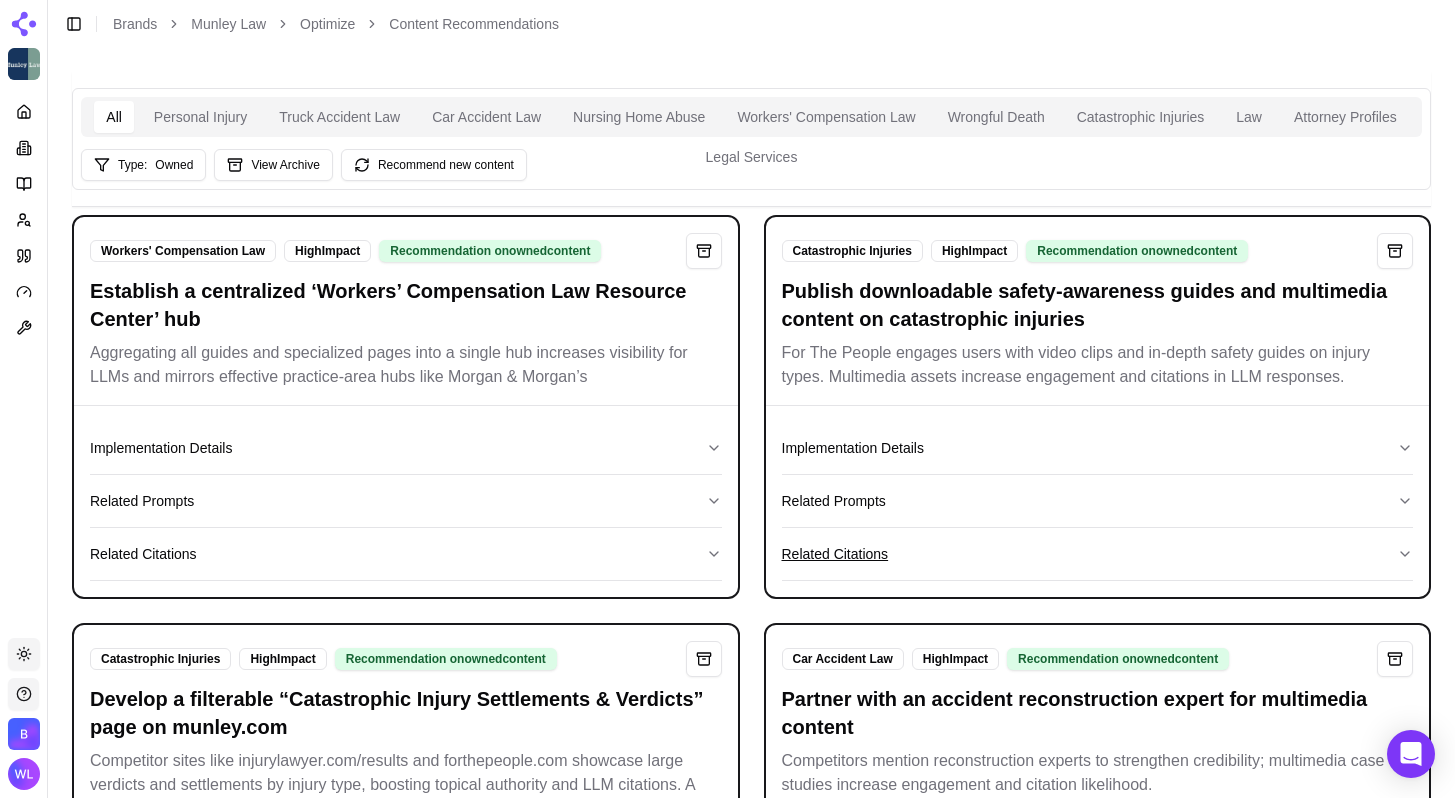 click on "Related Citations" at bounding box center [1098, 554] 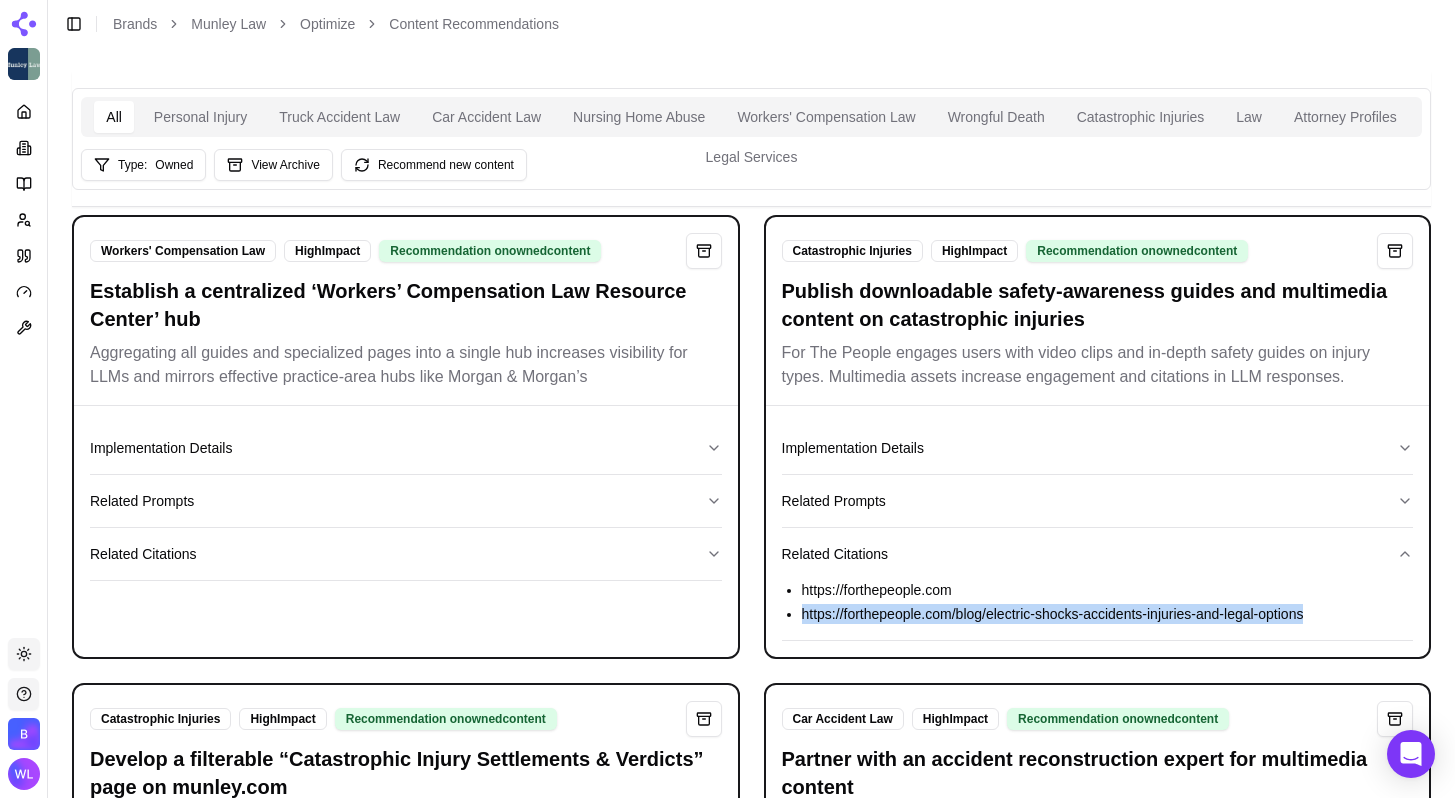 drag, startPoint x: 1369, startPoint y: 644, endPoint x: 787, endPoint y: 638, distance: 582.03094 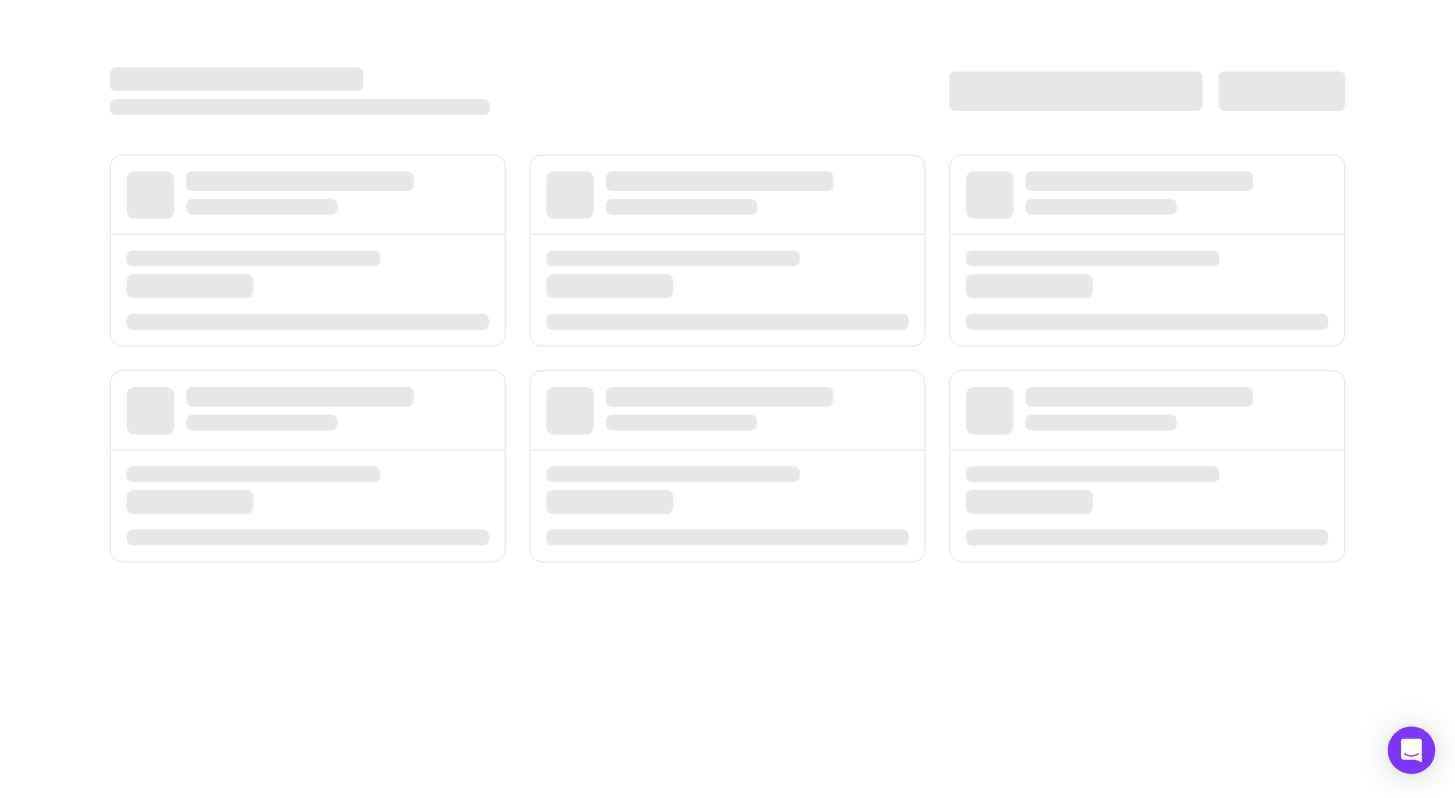 scroll, scrollTop: 0, scrollLeft: 0, axis: both 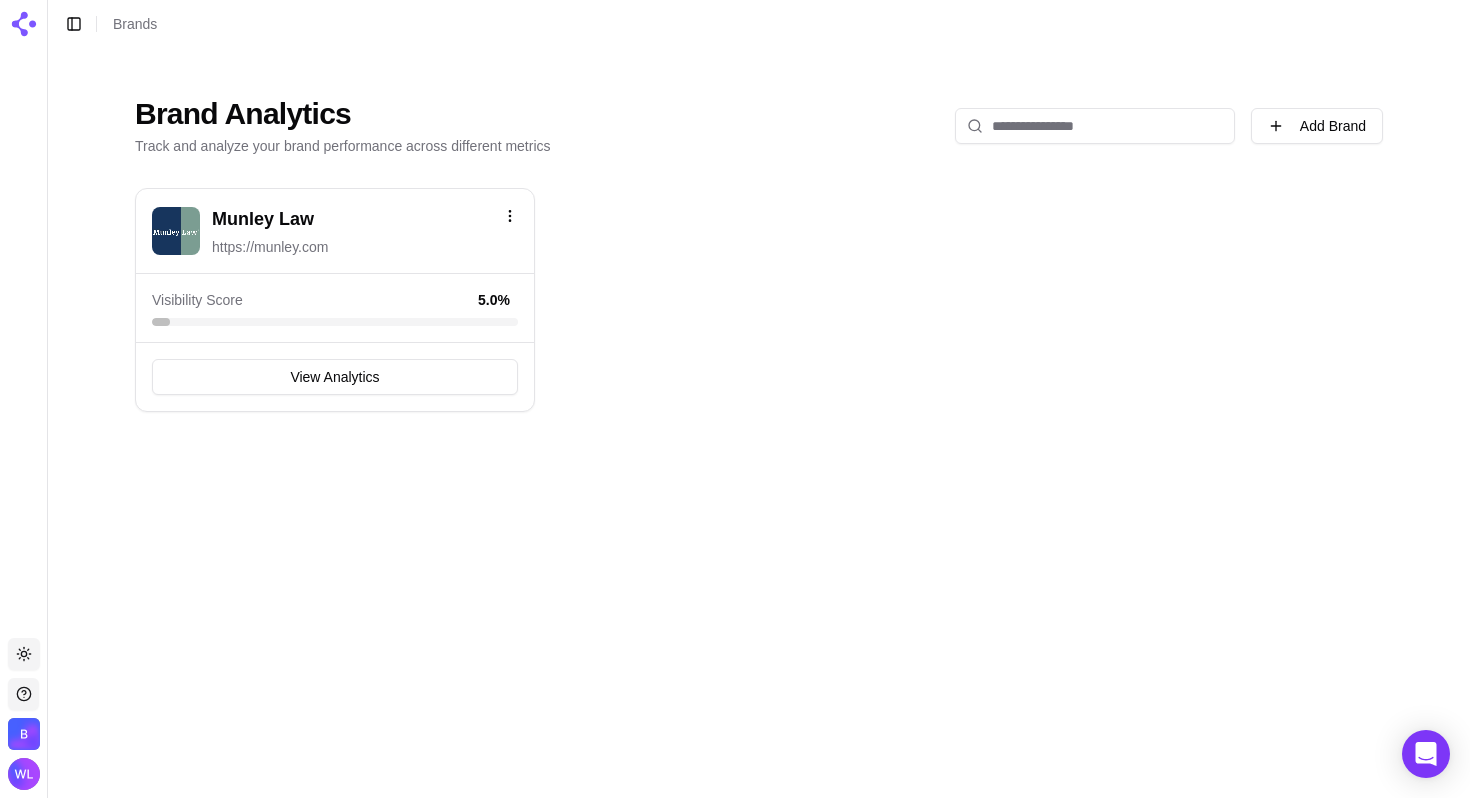 drag, startPoint x: 654, startPoint y: 422, endPoint x: 562, endPoint y: 386, distance: 98.79271 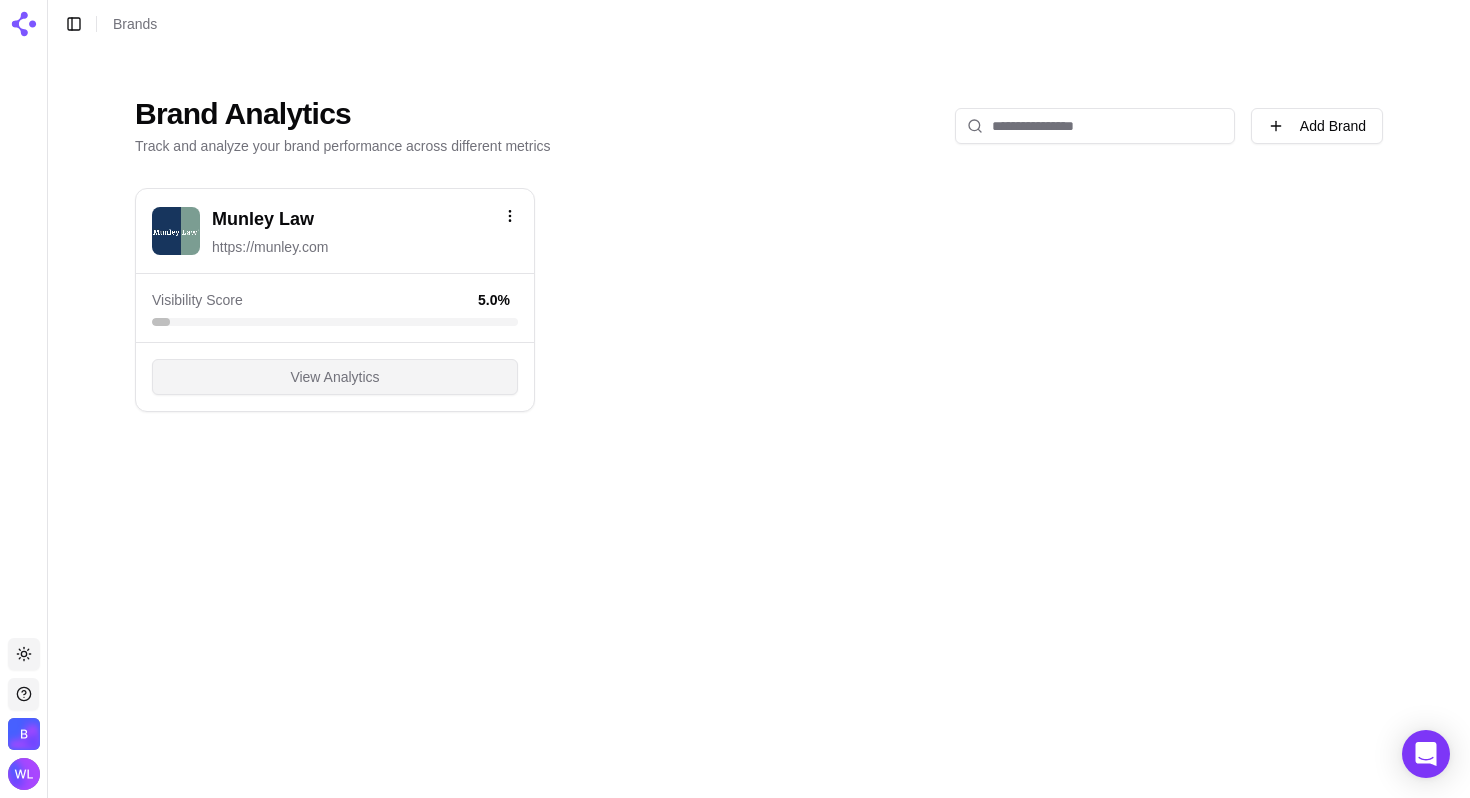 drag, startPoint x: 375, startPoint y: 379, endPoint x: 472, endPoint y: 370, distance: 97.41663 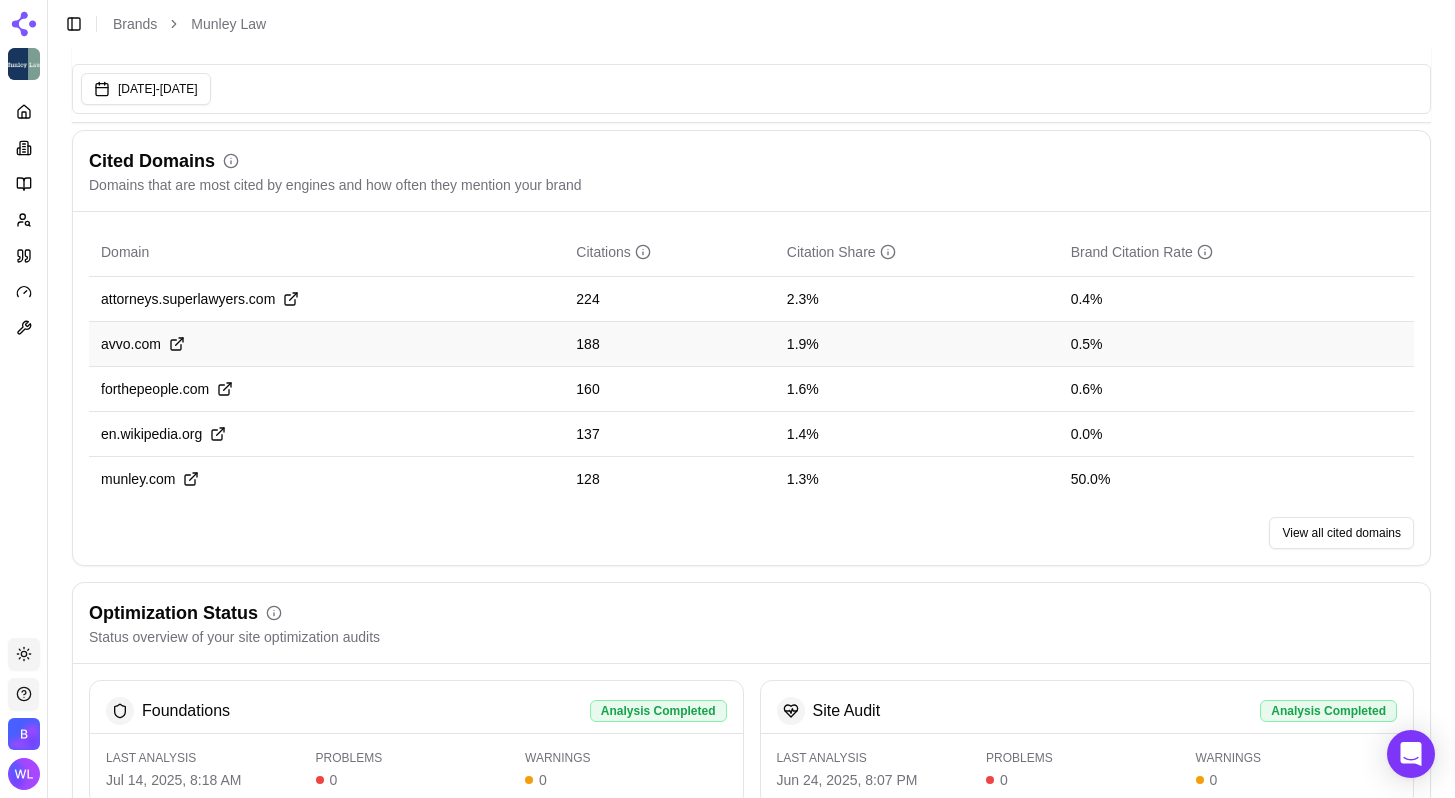 scroll, scrollTop: 1998, scrollLeft: 0, axis: vertical 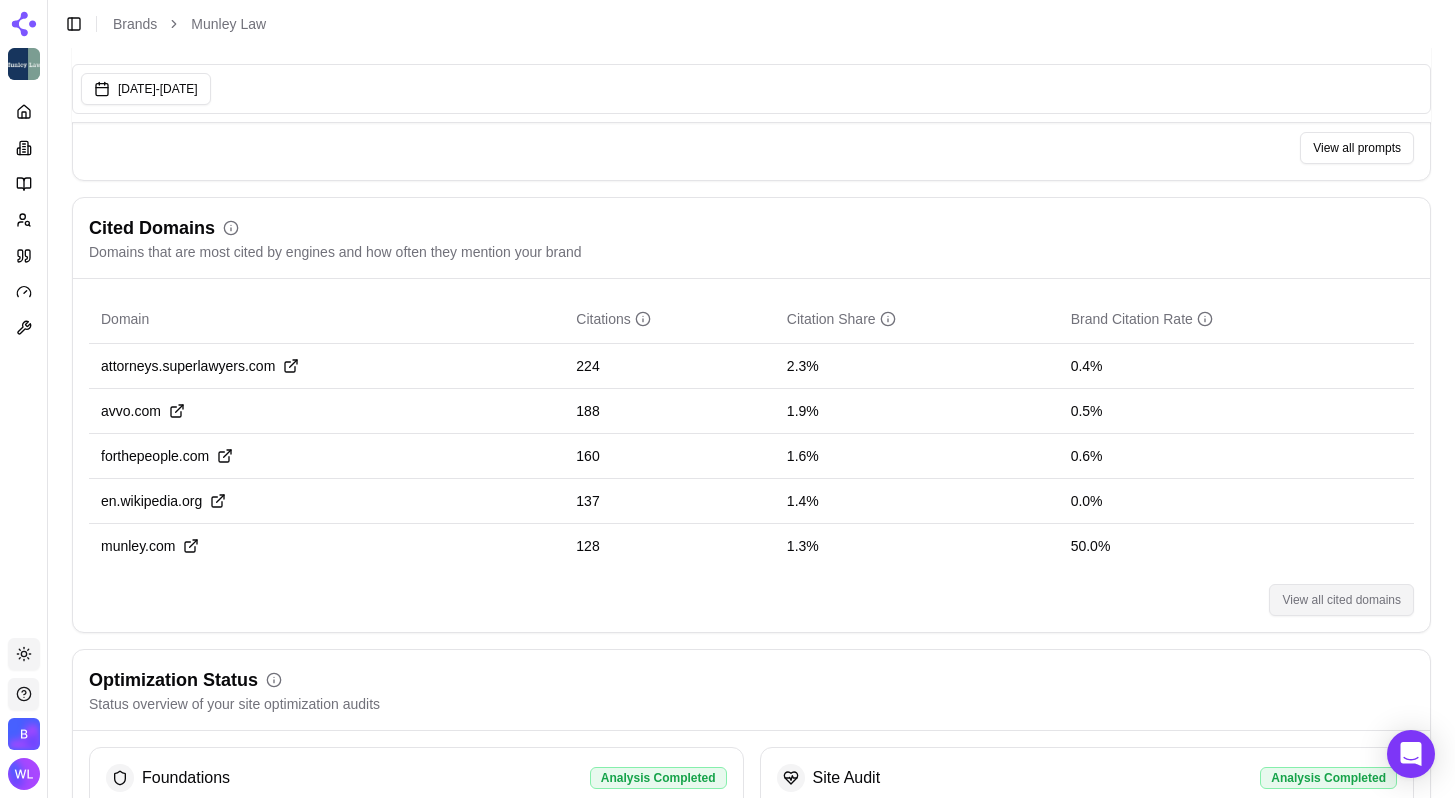 click on "View all cited domains" at bounding box center (1341, 600) 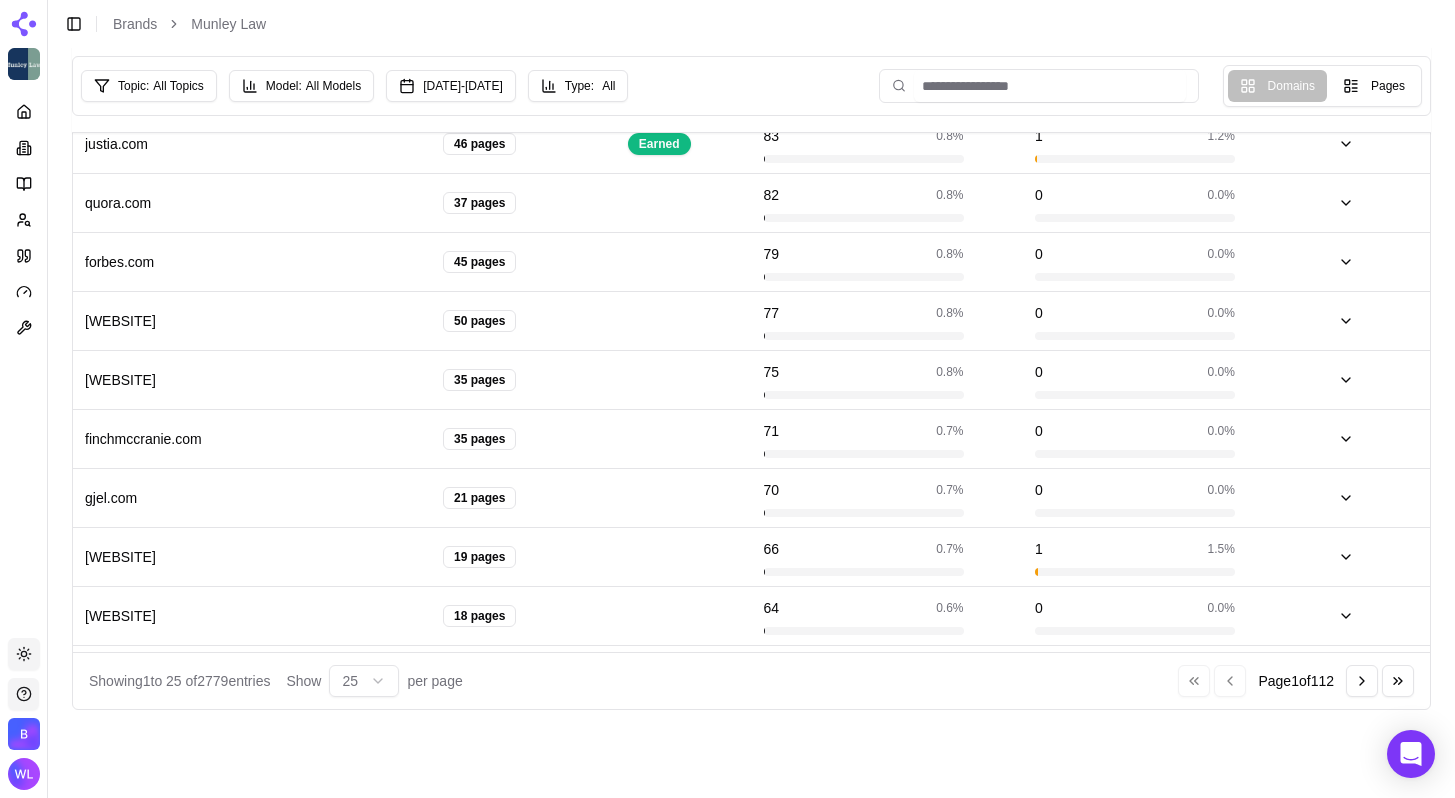 scroll, scrollTop: 0, scrollLeft: 0, axis: both 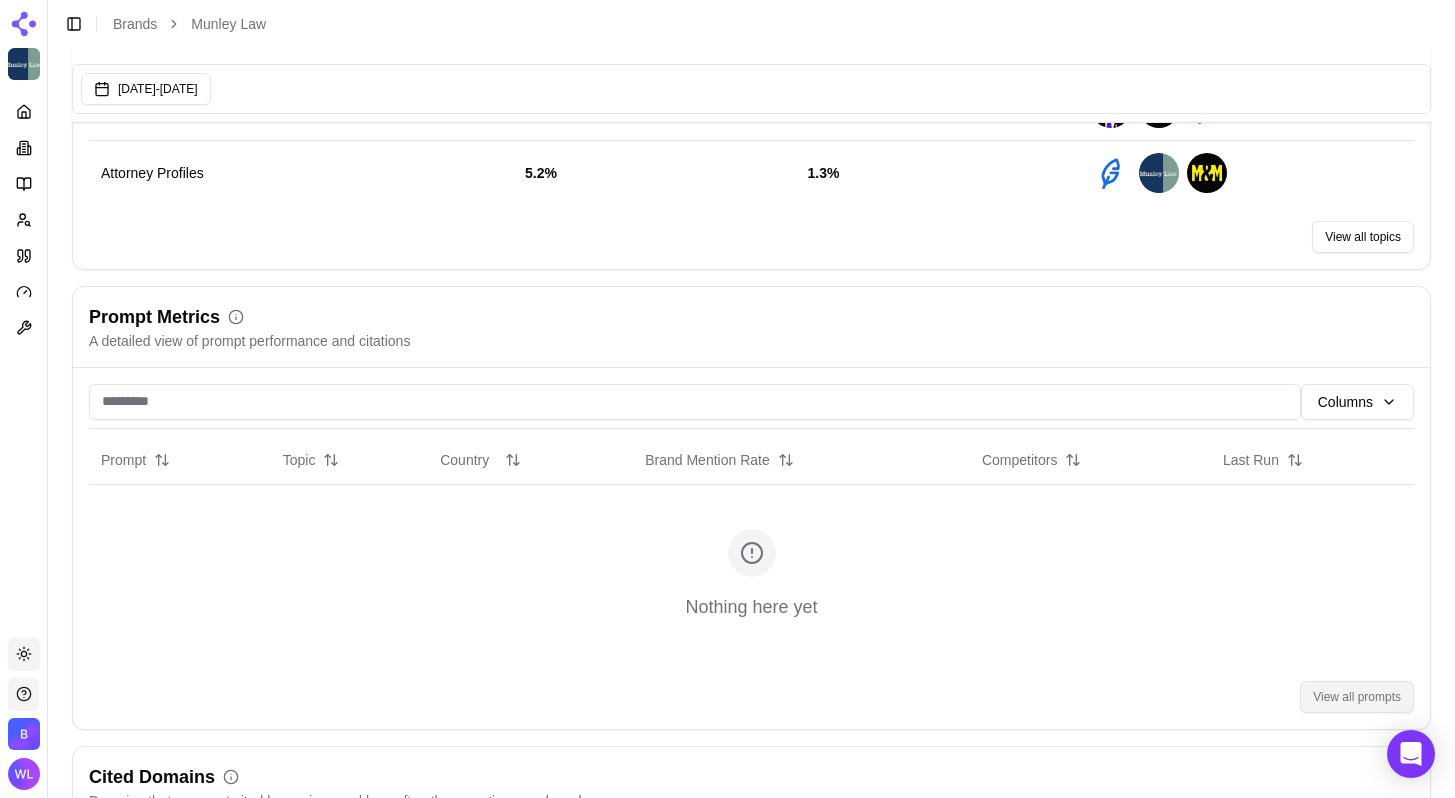 click on "View all prompts" at bounding box center (1357, 697) 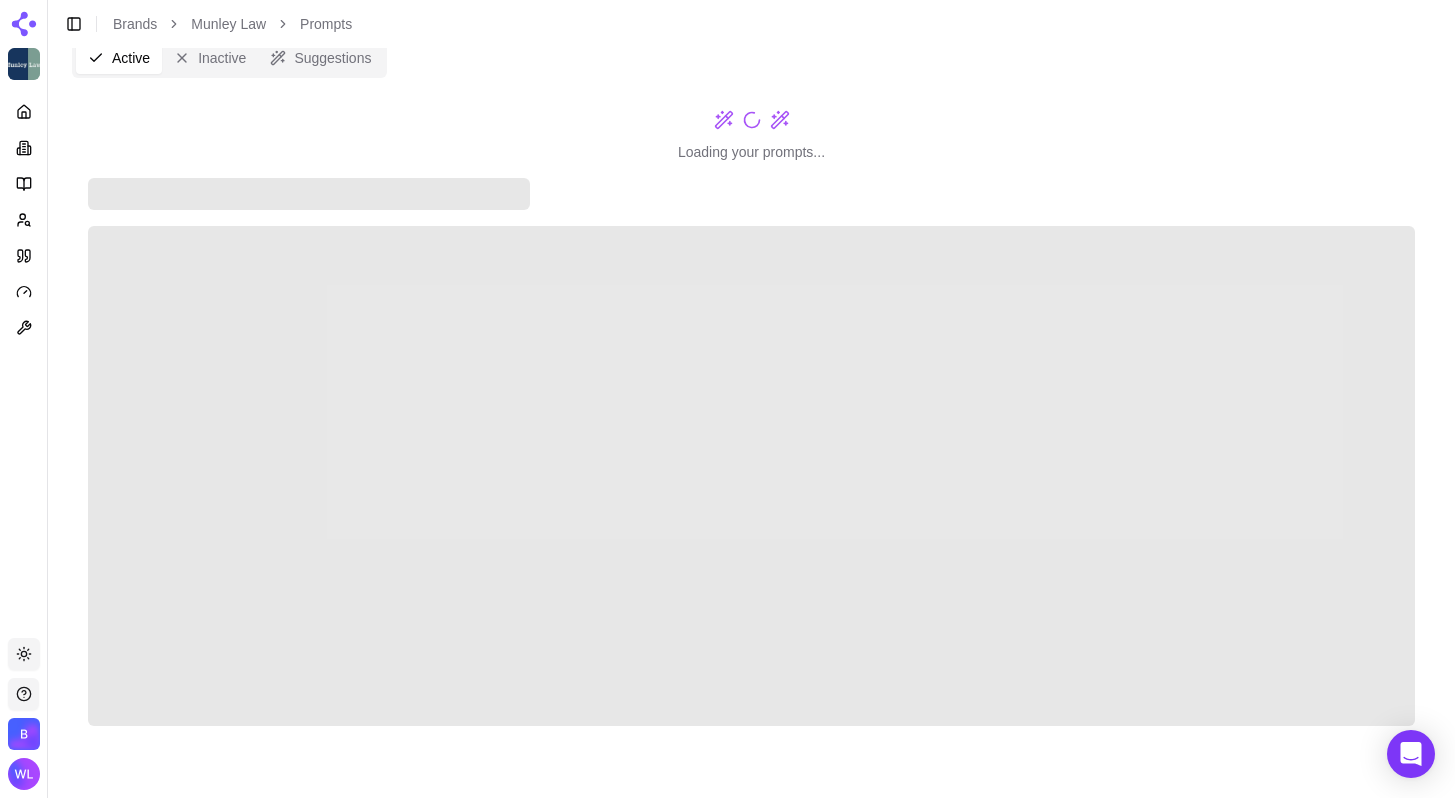 scroll, scrollTop: 42, scrollLeft: 0, axis: vertical 